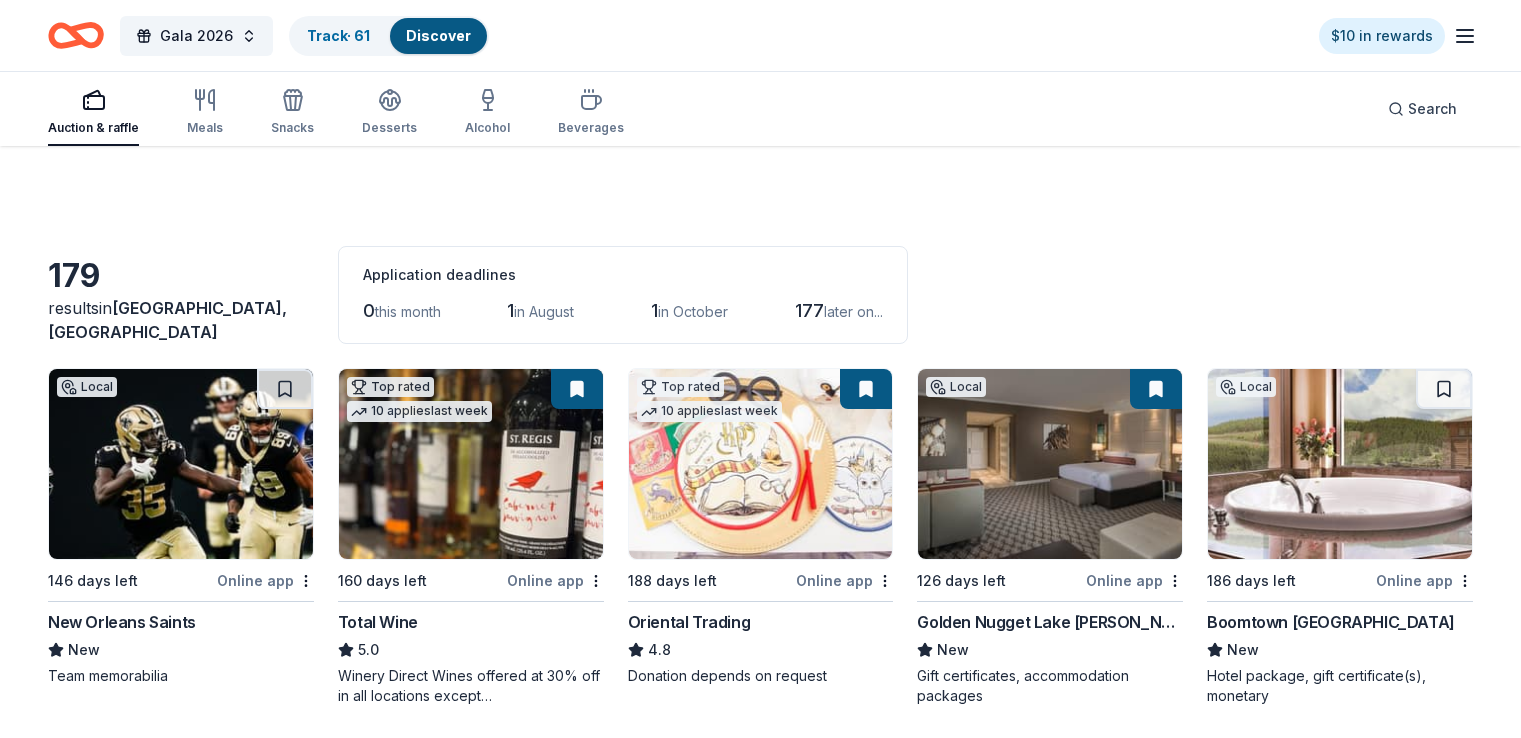 scroll, scrollTop: 7254, scrollLeft: 0, axis: vertical 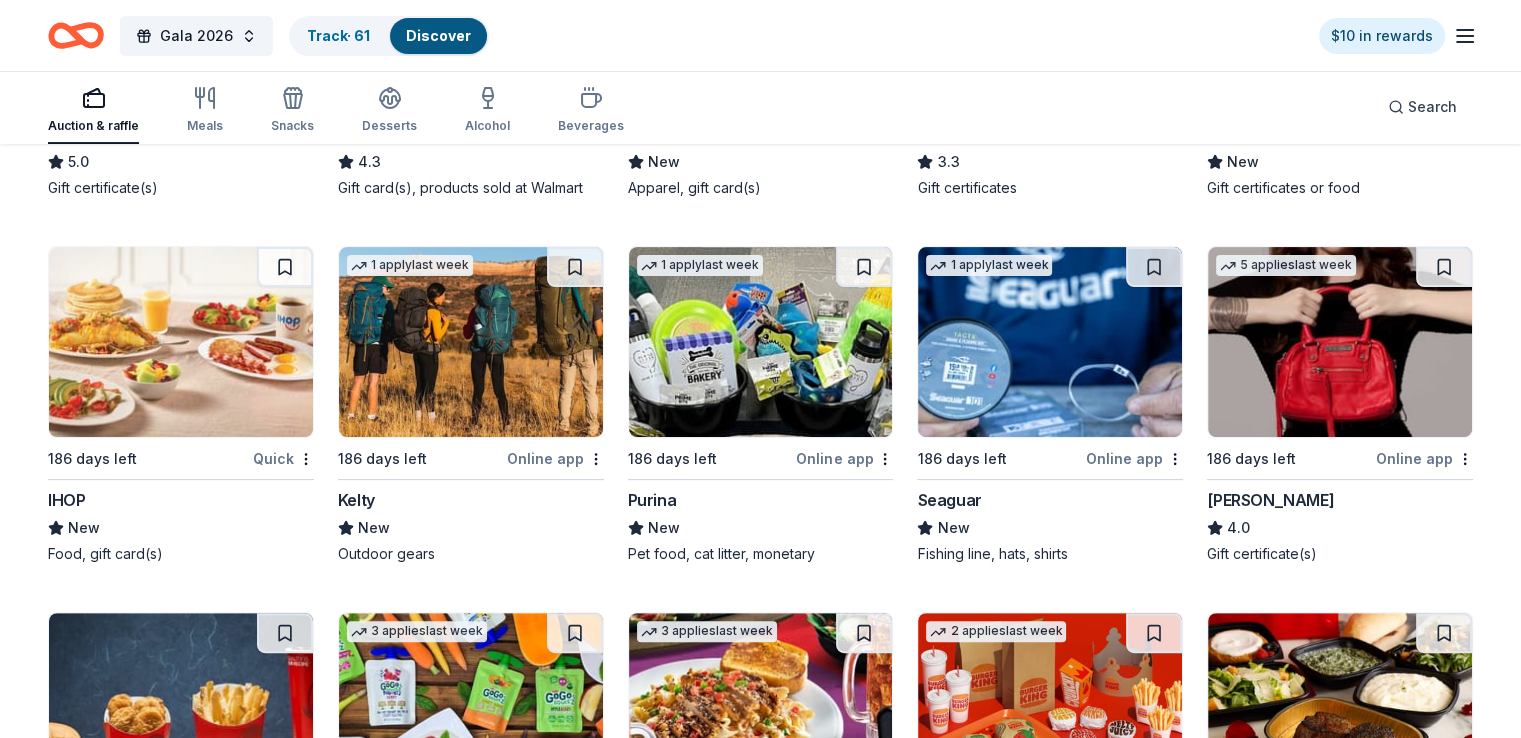 click on "[PERSON_NAME]" at bounding box center (1270, 500) 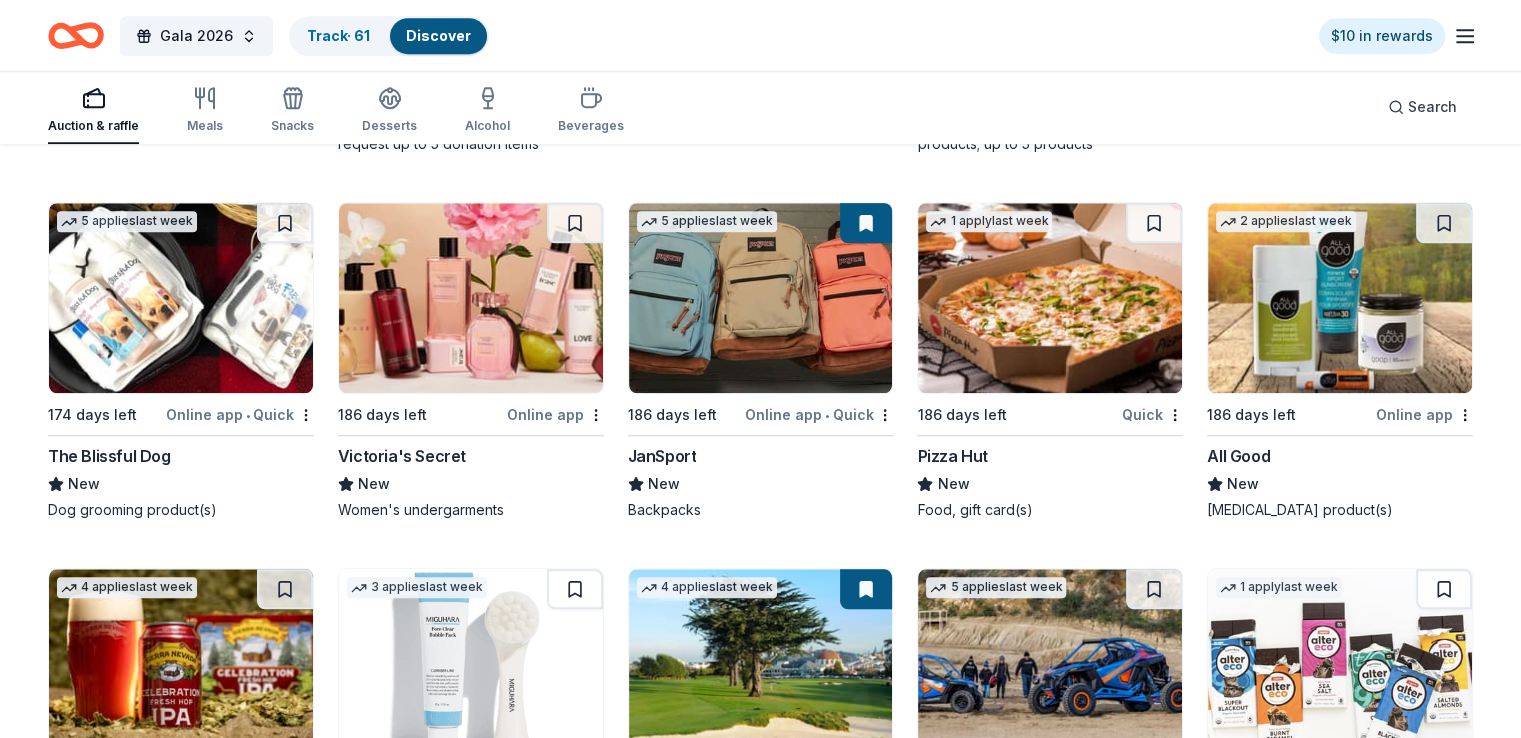 scroll, scrollTop: 9300, scrollLeft: 0, axis: vertical 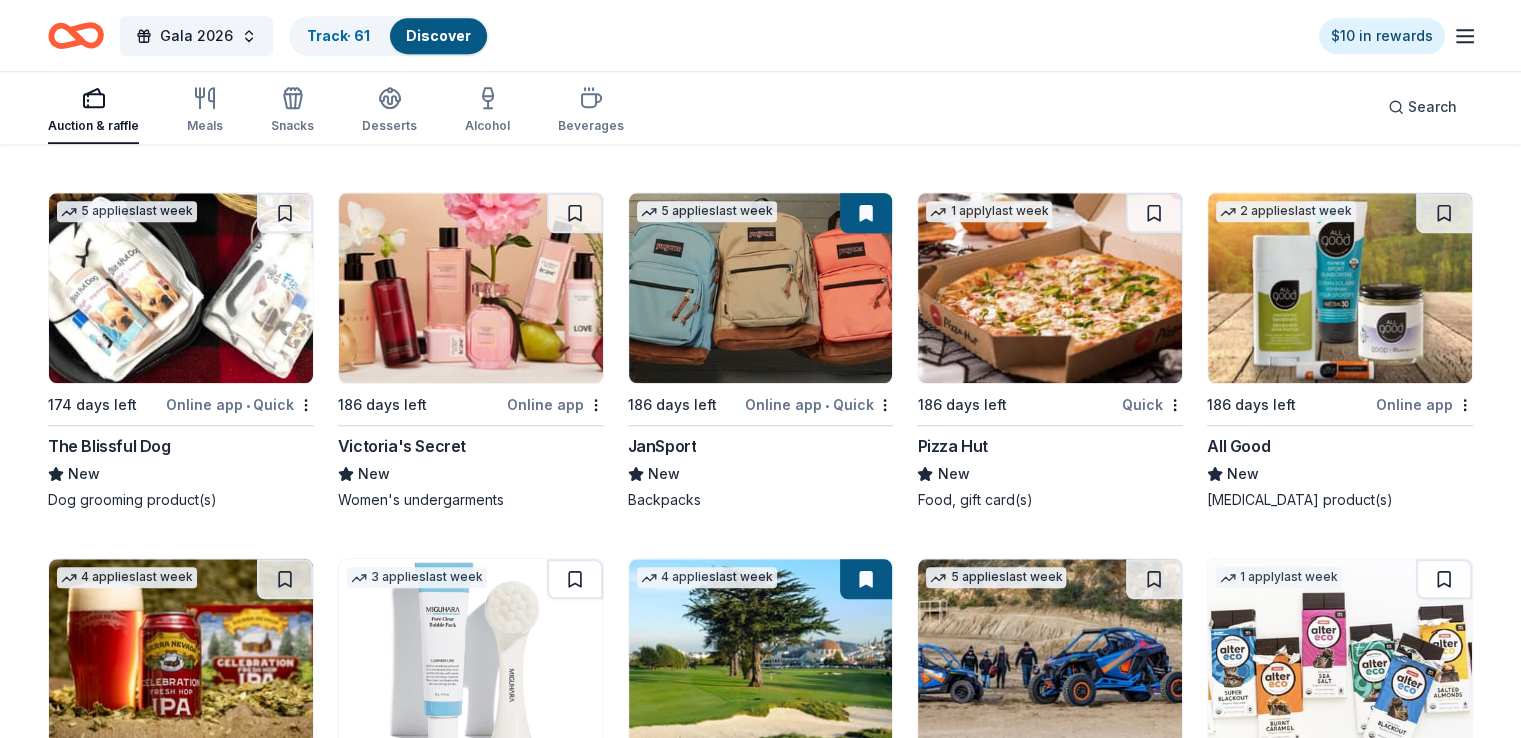click on "Victoria's Secret" at bounding box center (402, 446) 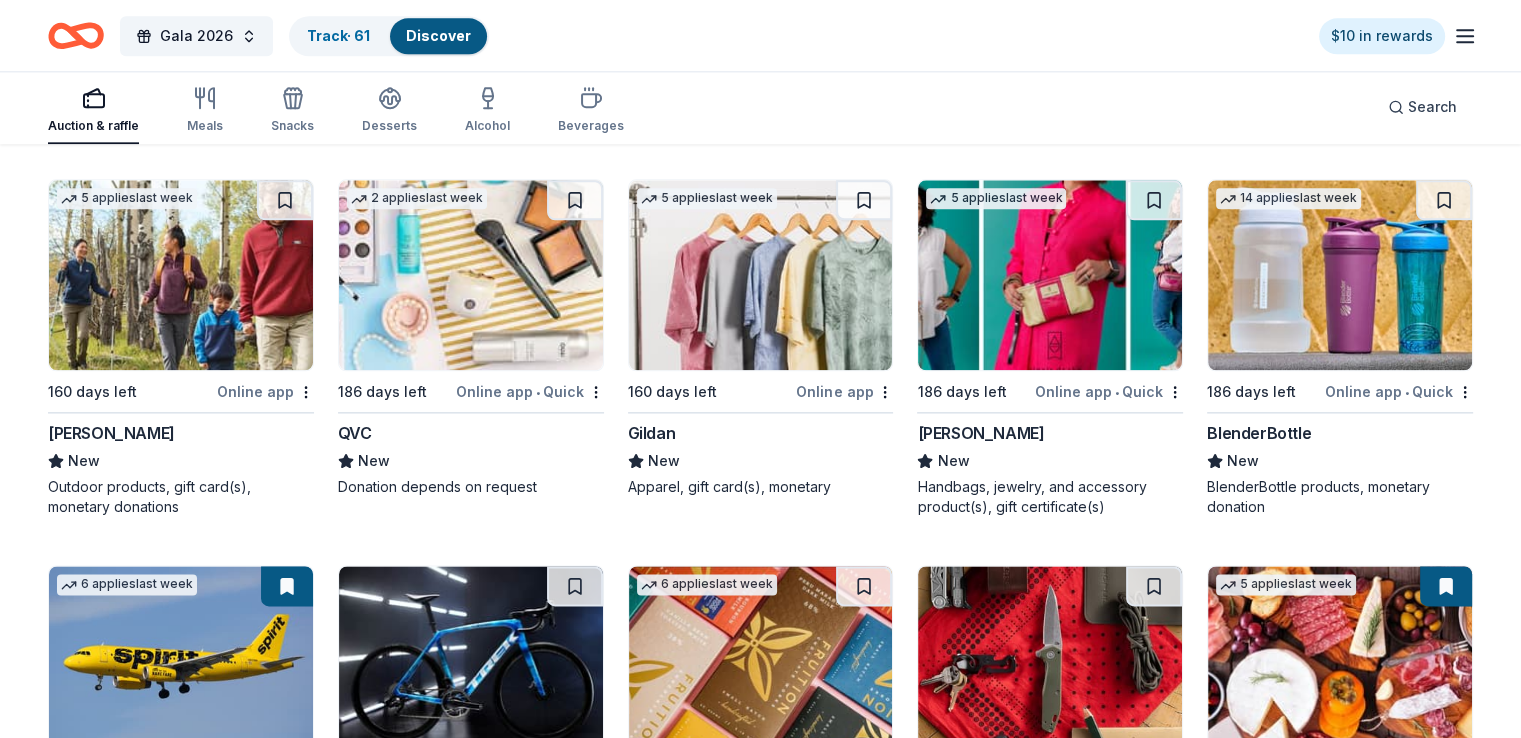 scroll, scrollTop: 10100, scrollLeft: 0, axis: vertical 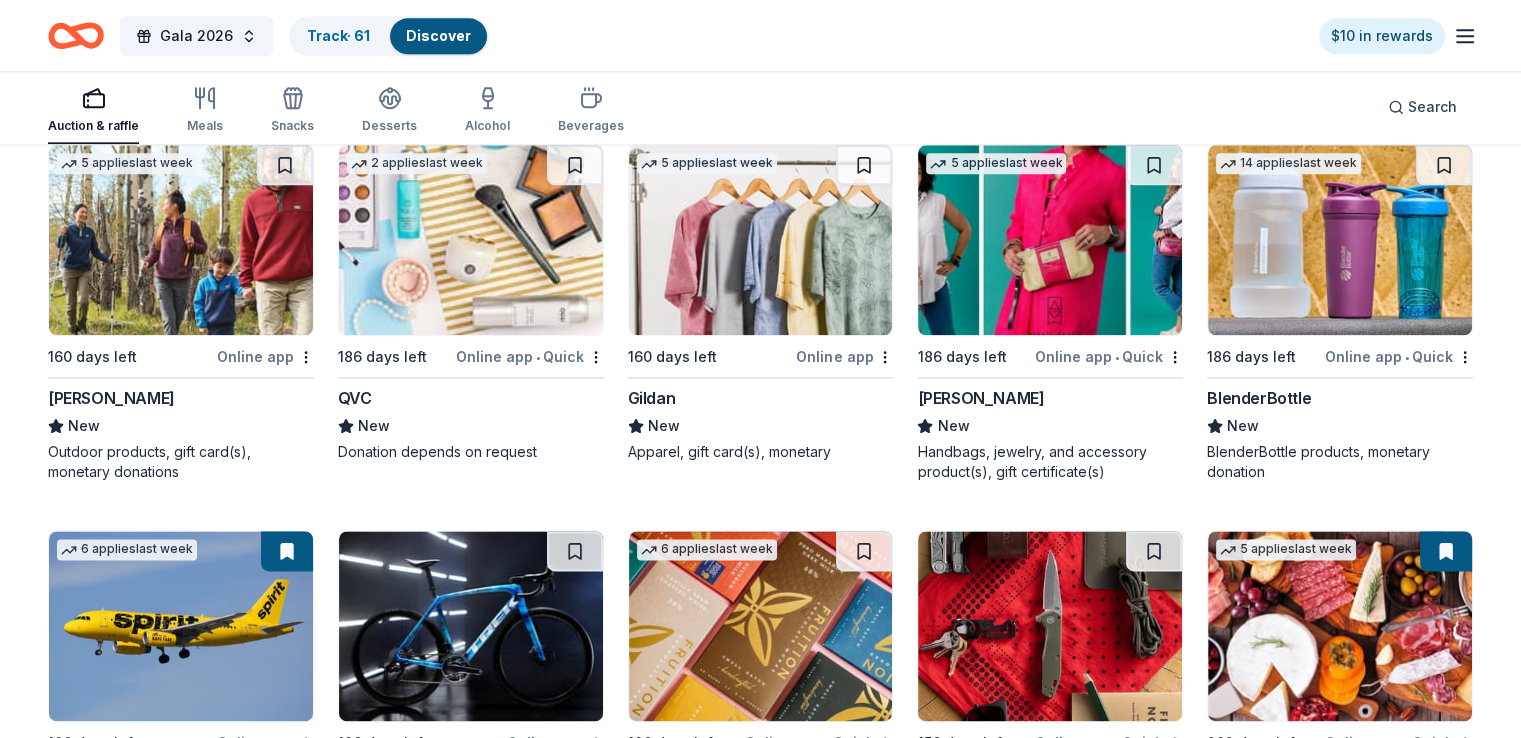 click at bounding box center [1050, 240] 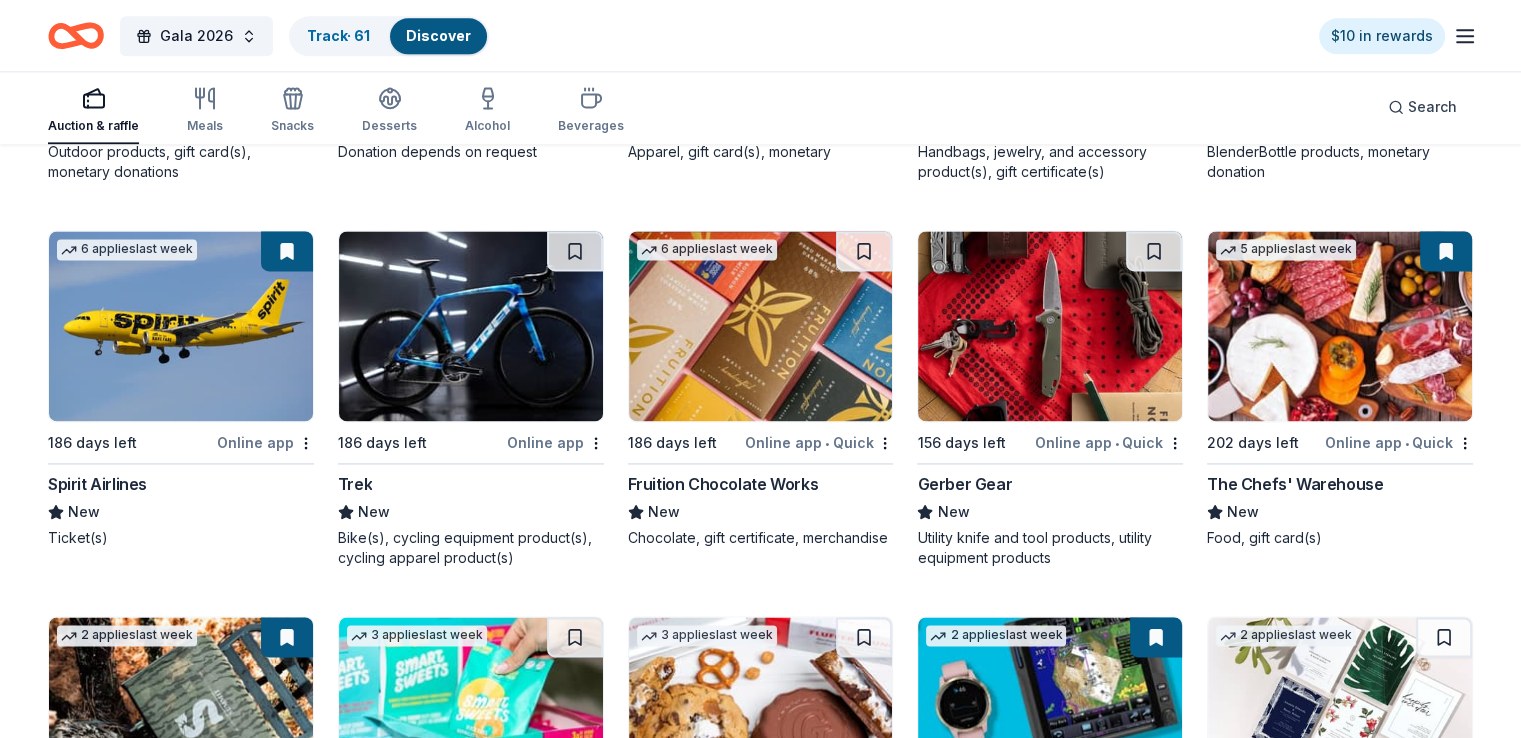 scroll, scrollTop: 10400, scrollLeft: 0, axis: vertical 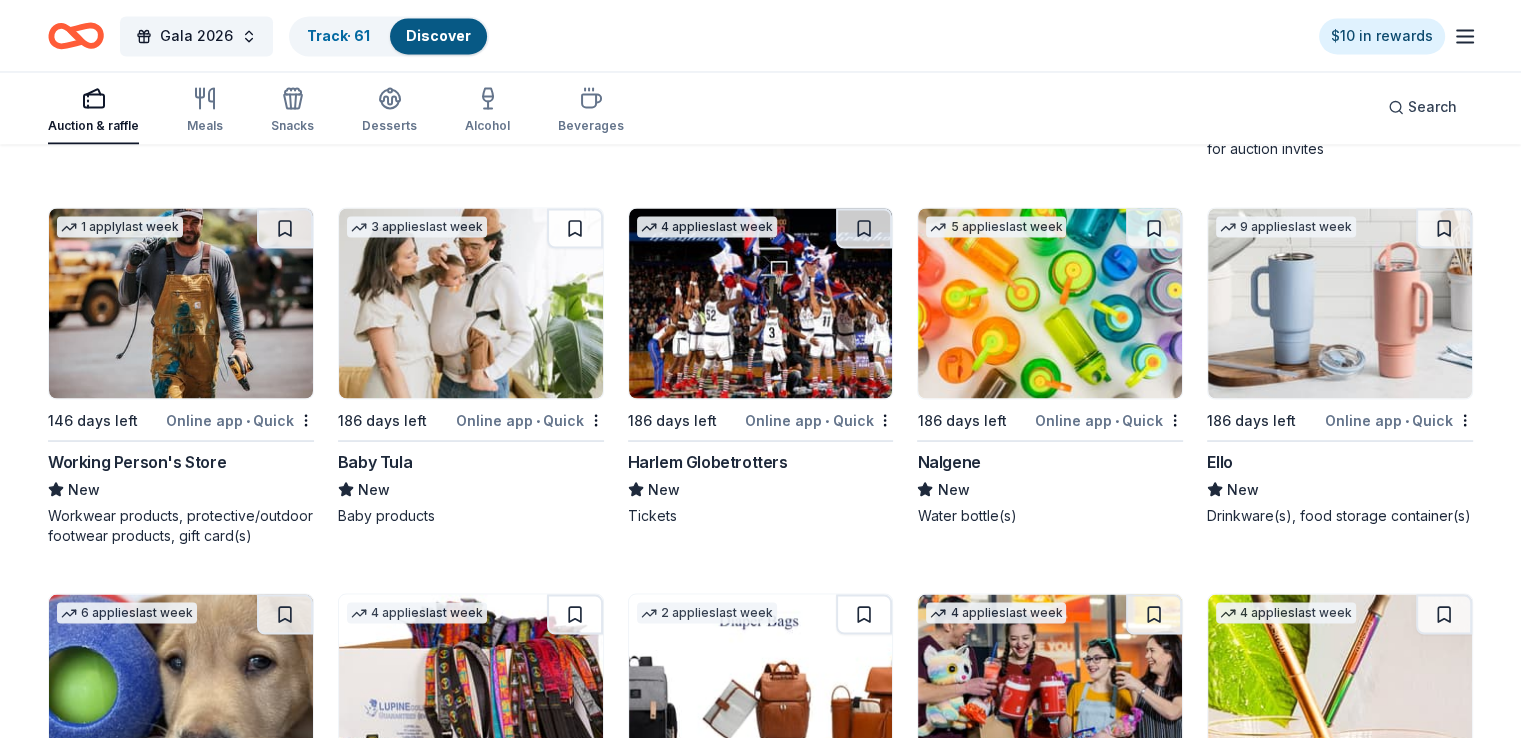 click at bounding box center [1340, 303] 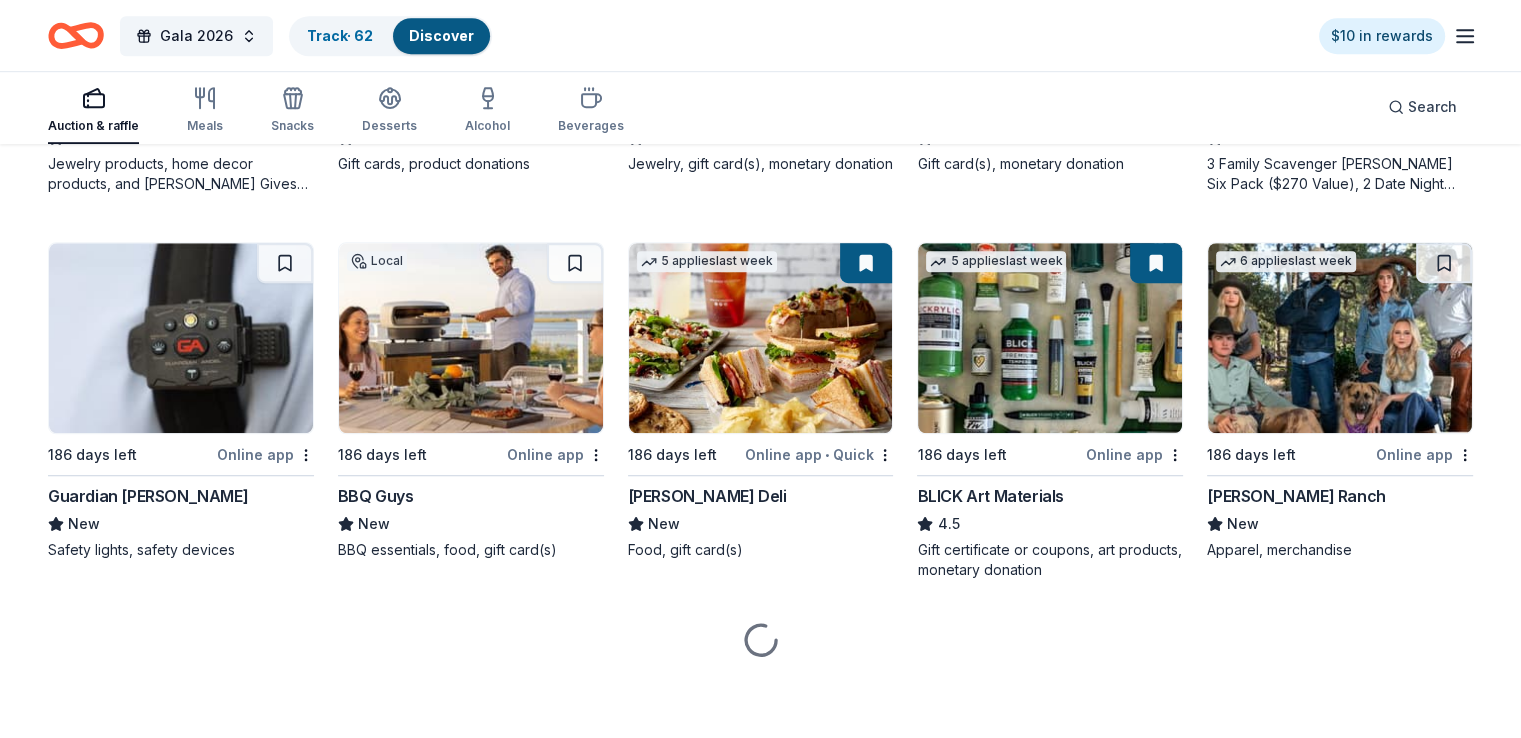 scroll, scrollTop: 2056, scrollLeft: 0, axis: vertical 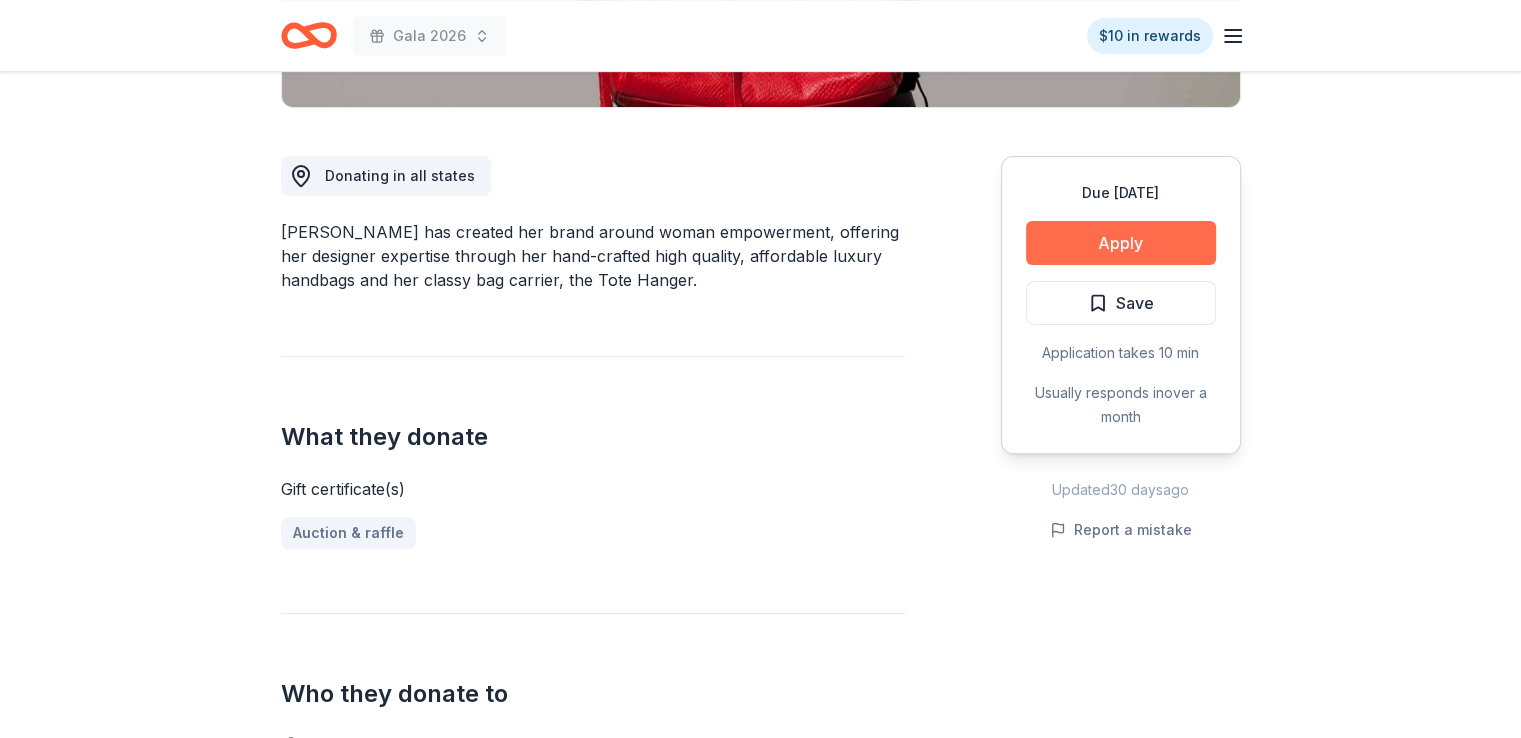 click on "Apply" at bounding box center [1121, 243] 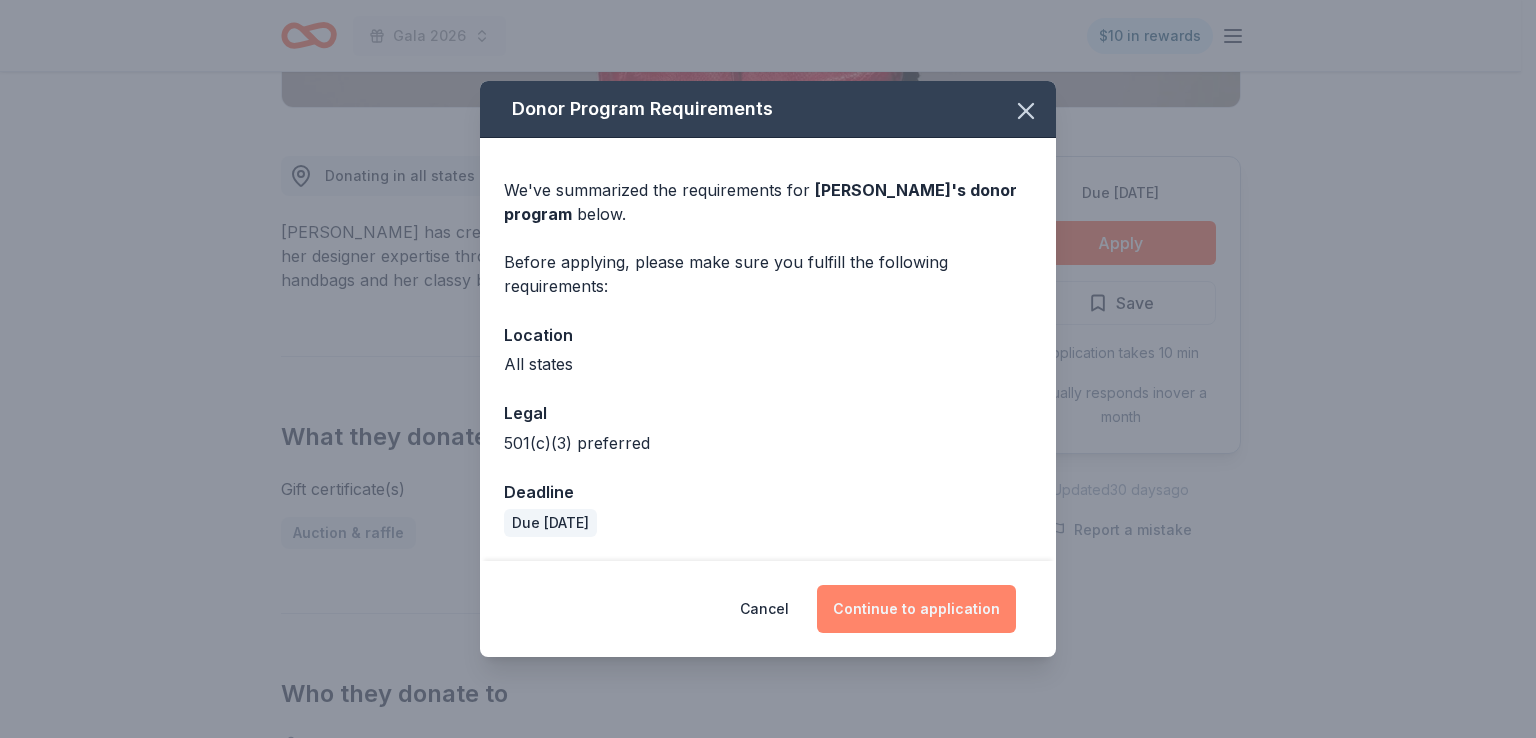 click on "Continue to application" at bounding box center [916, 609] 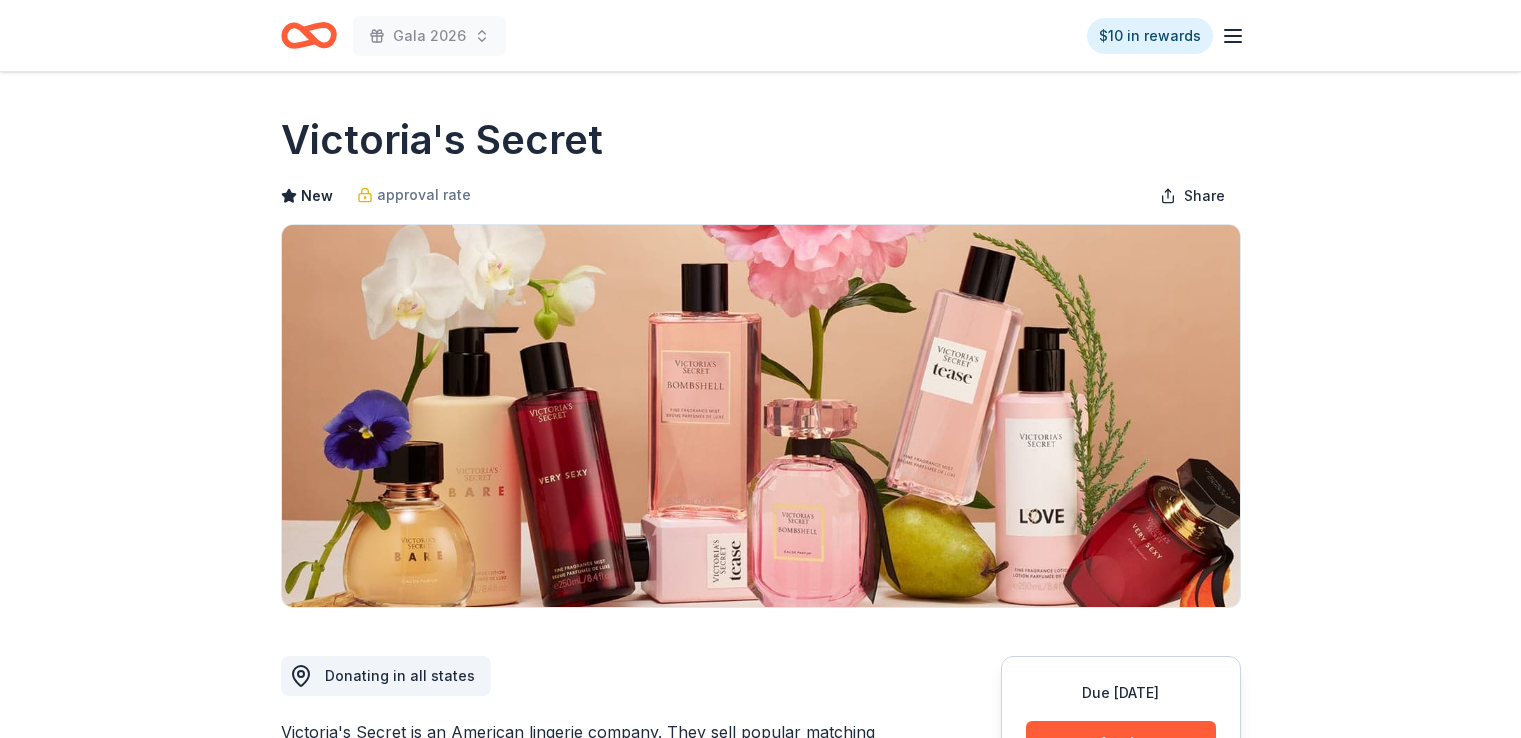 scroll, scrollTop: 500, scrollLeft: 0, axis: vertical 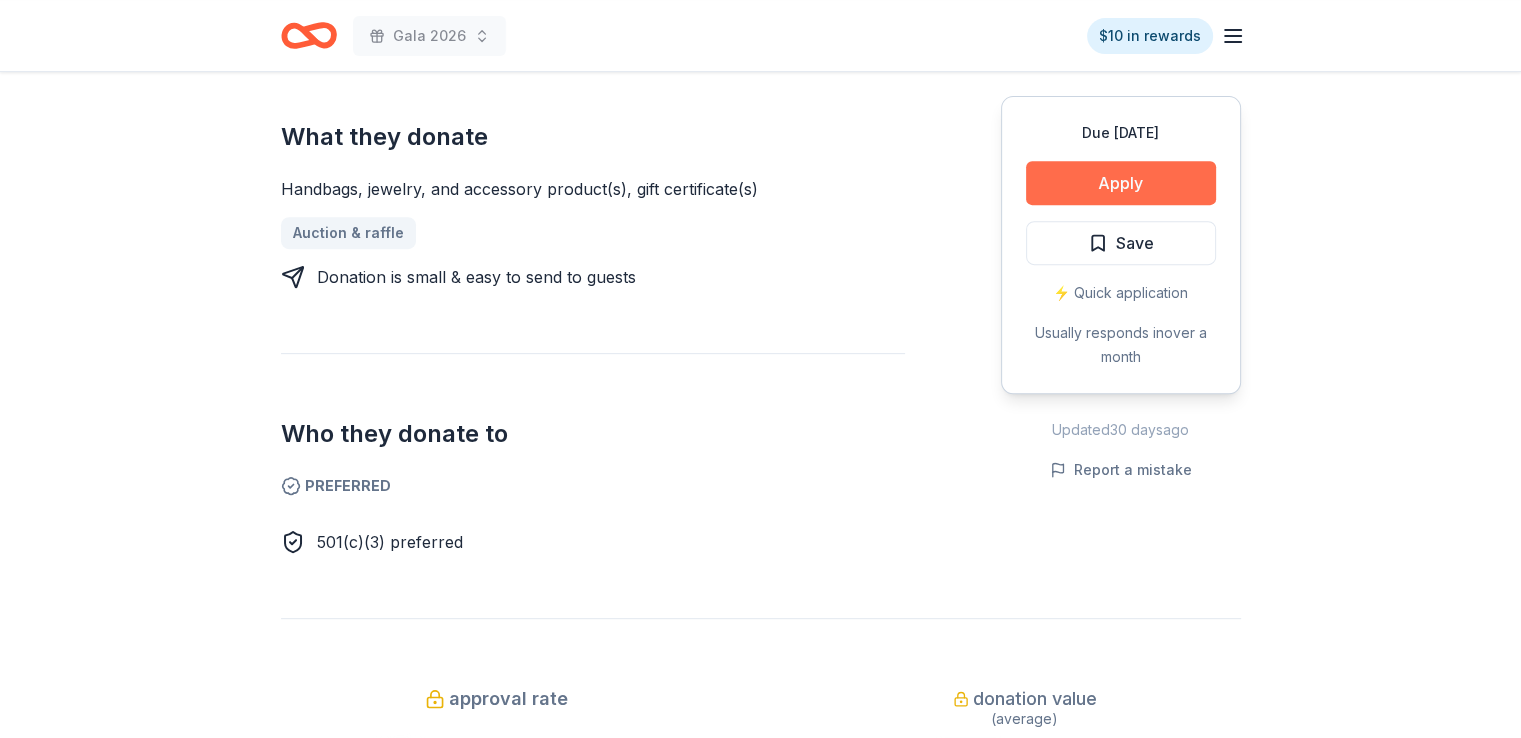 click on "Apply" at bounding box center [1121, 183] 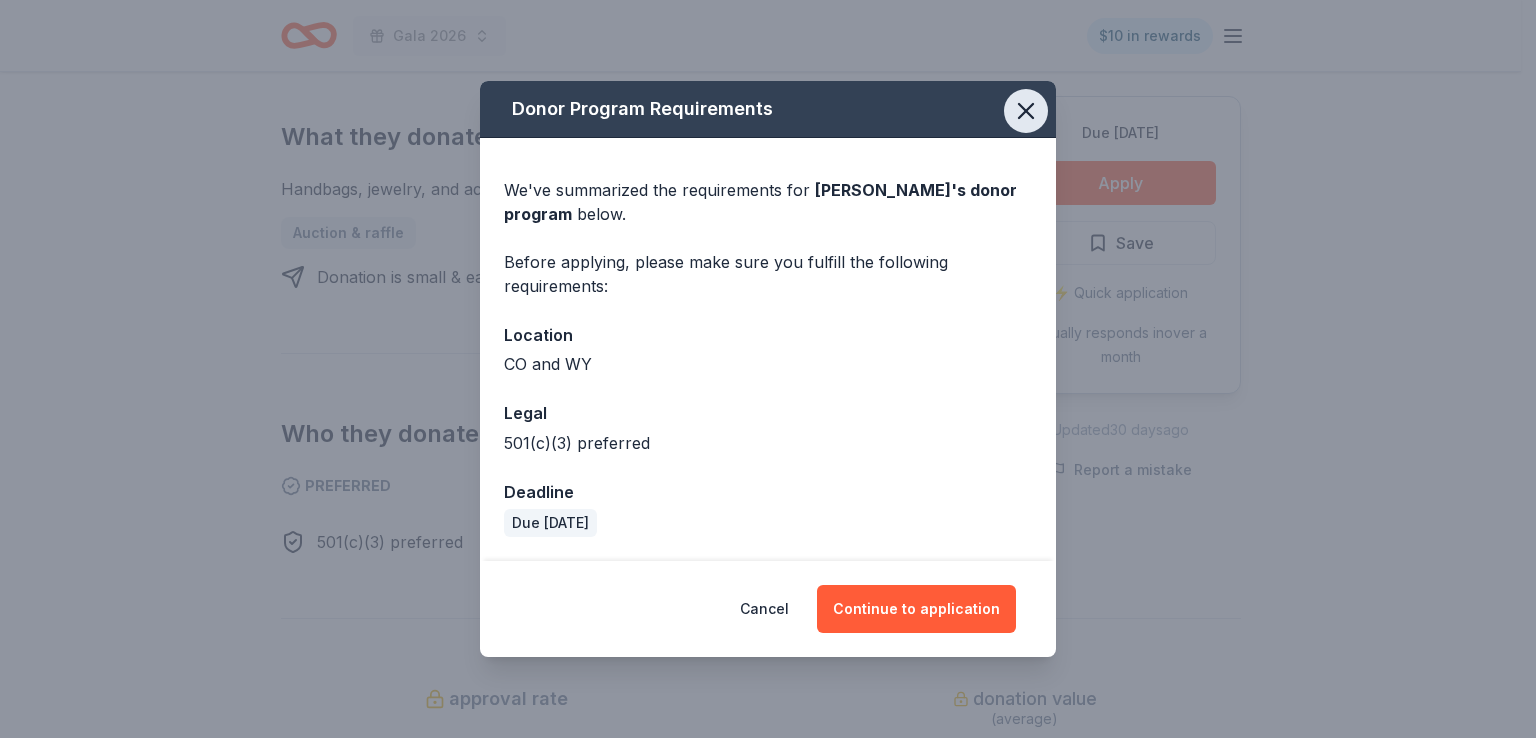 click 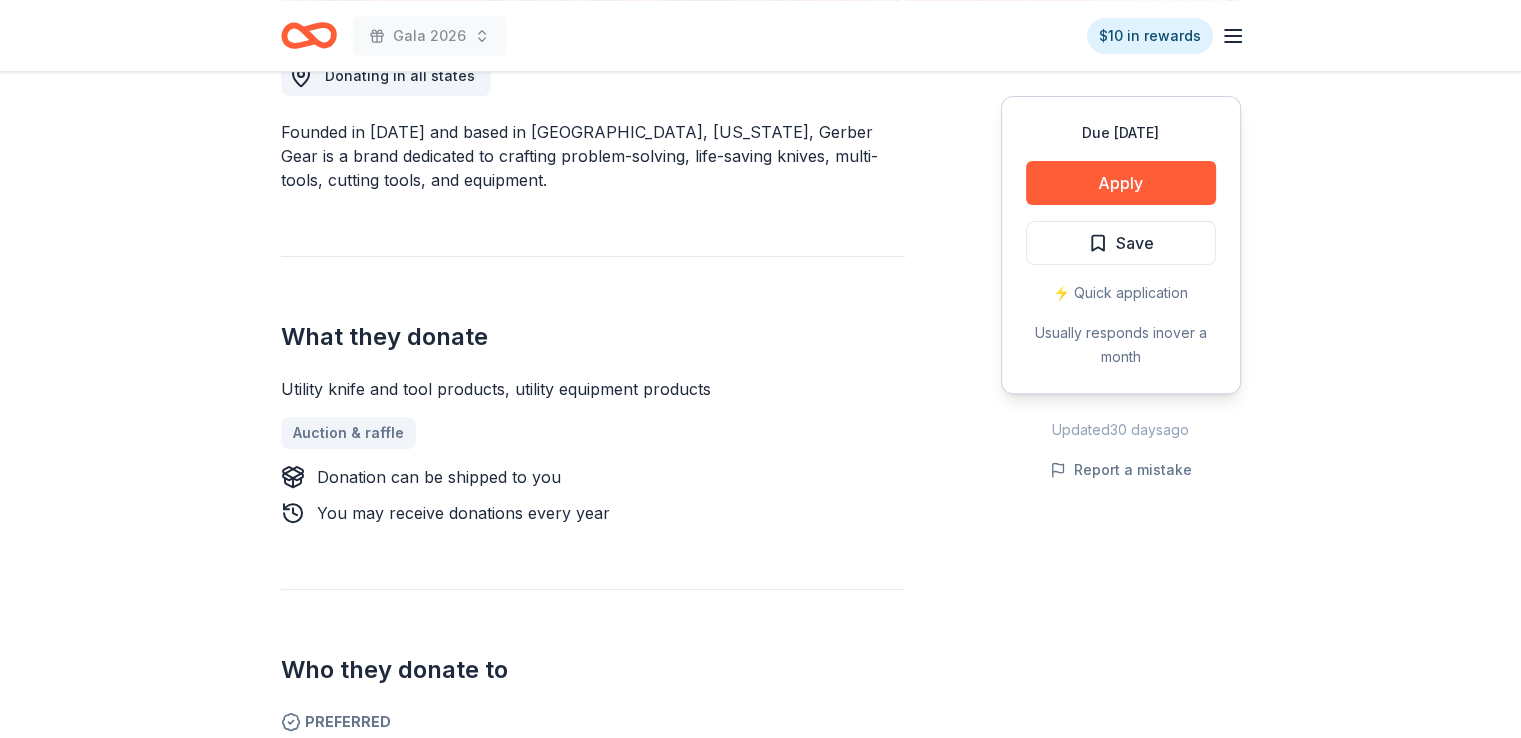 scroll, scrollTop: 800, scrollLeft: 0, axis: vertical 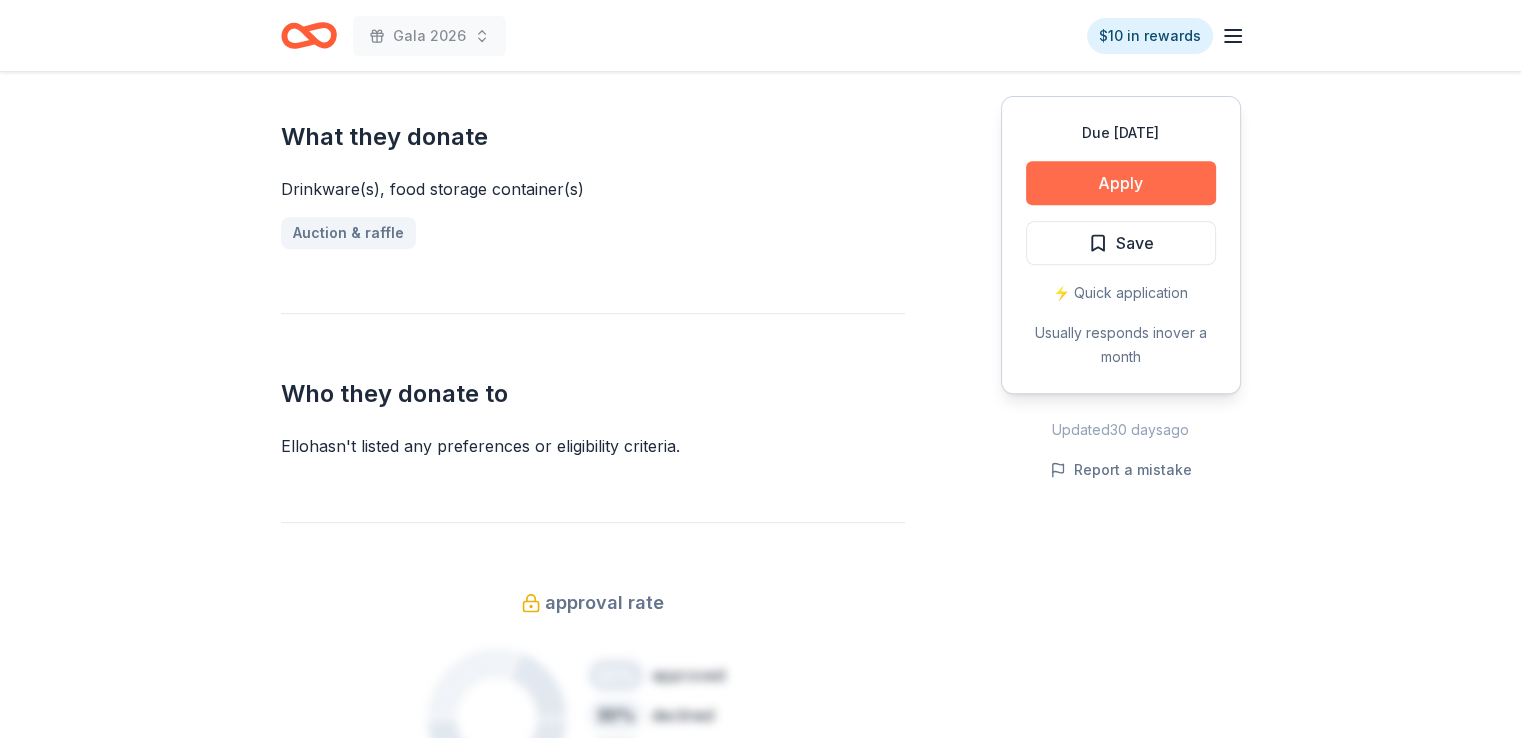 click on "Apply" at bounding box center [1121, 183] 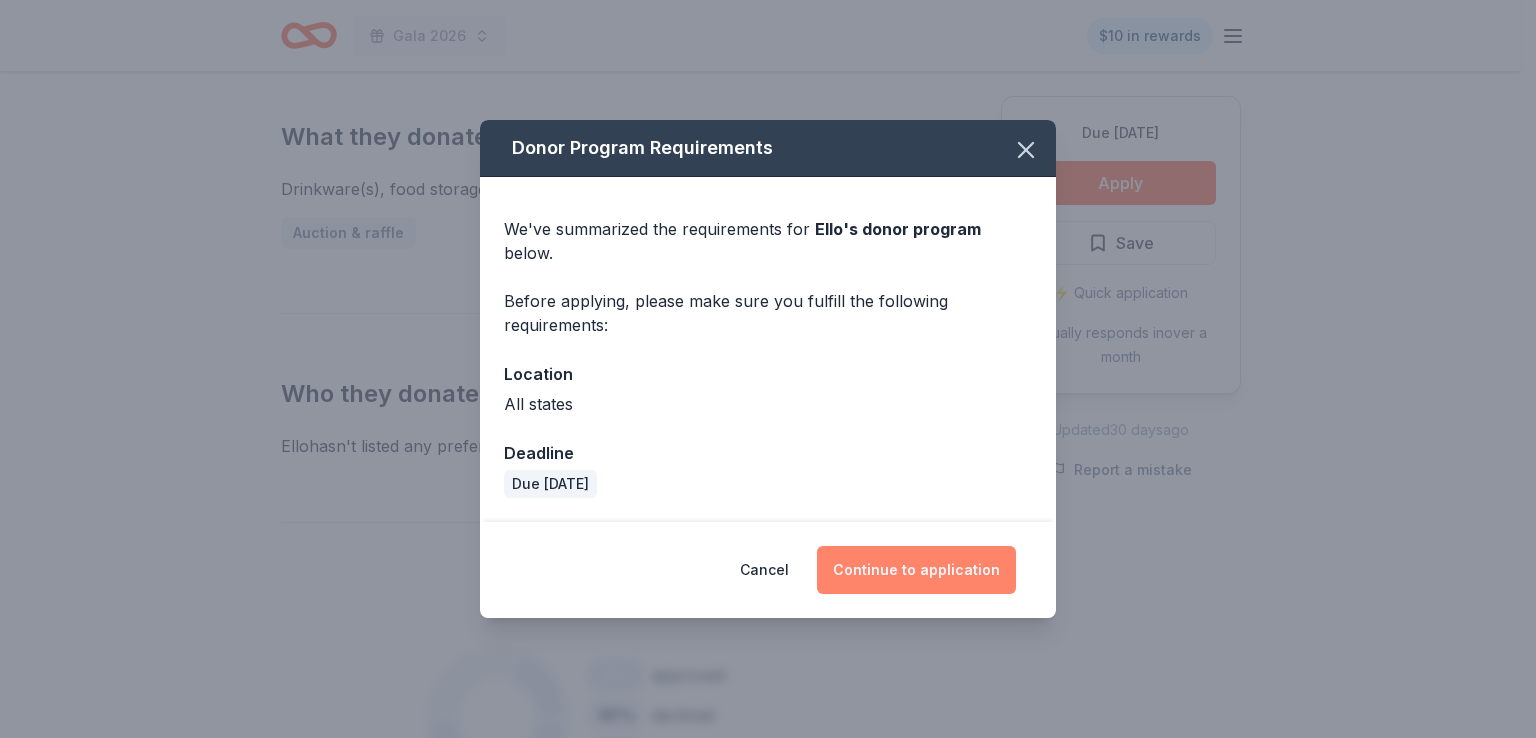 click on "Continue to application" at bounding box center [916, 570] 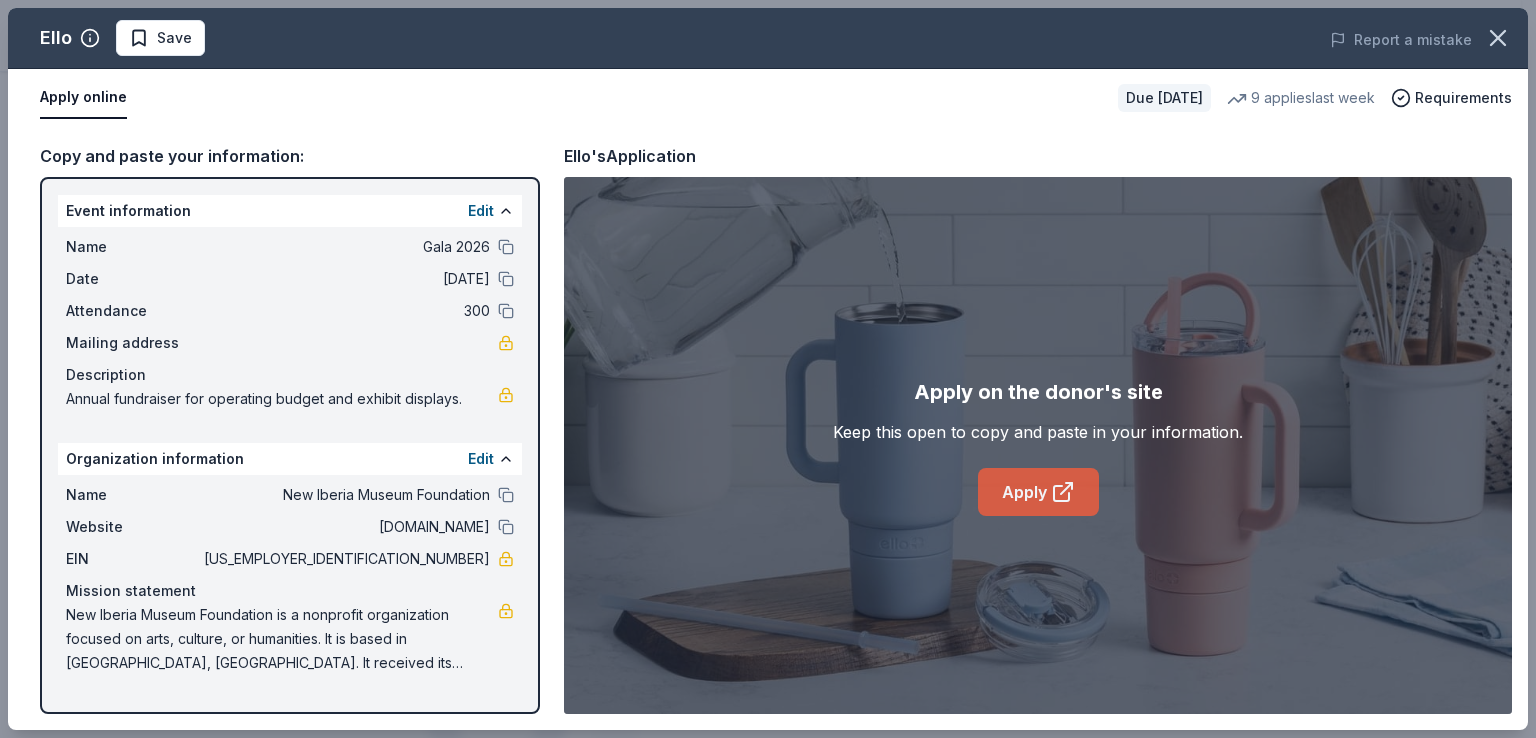 click on "Apply" at bounding box center (1038, 492) 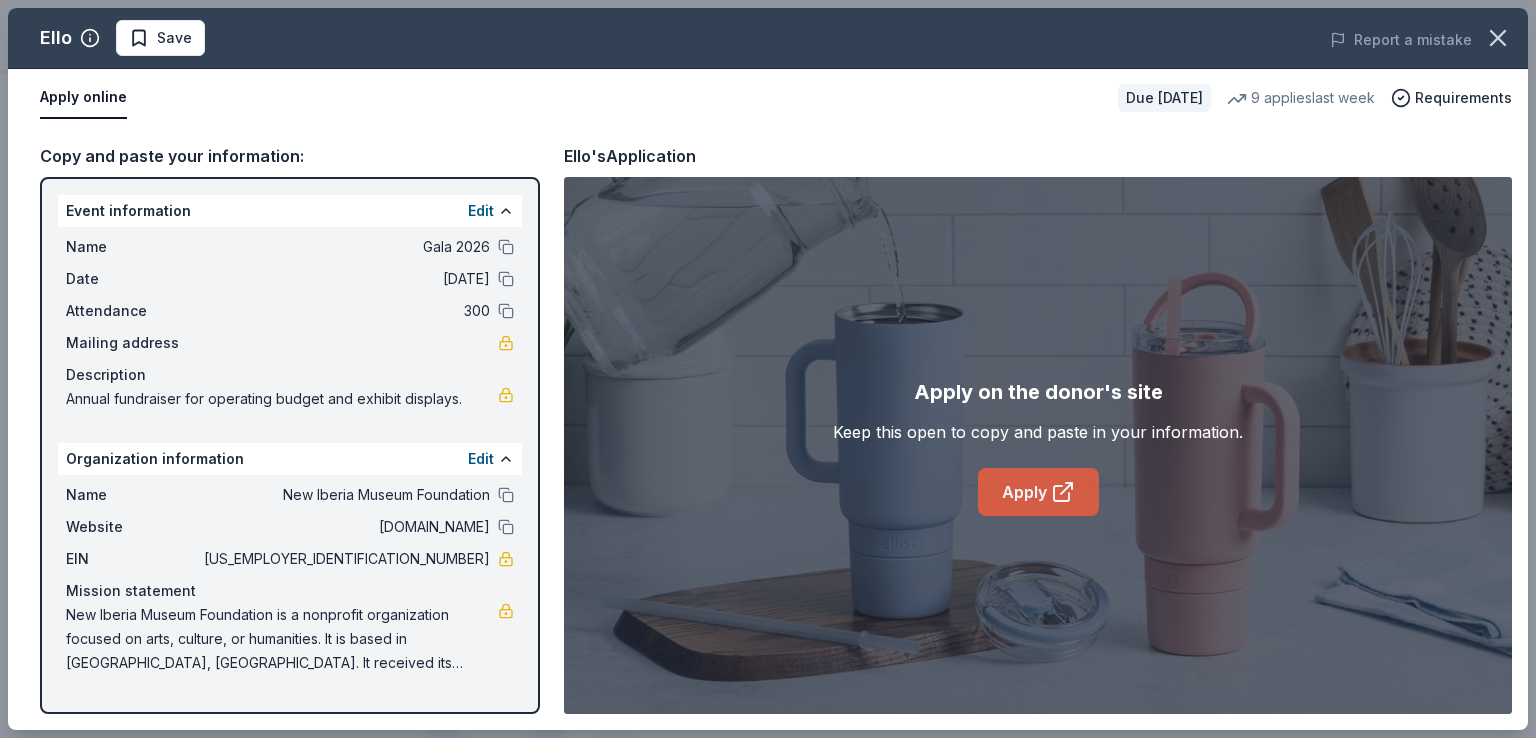 click on "Apply" at bounding box center (1038, 492) 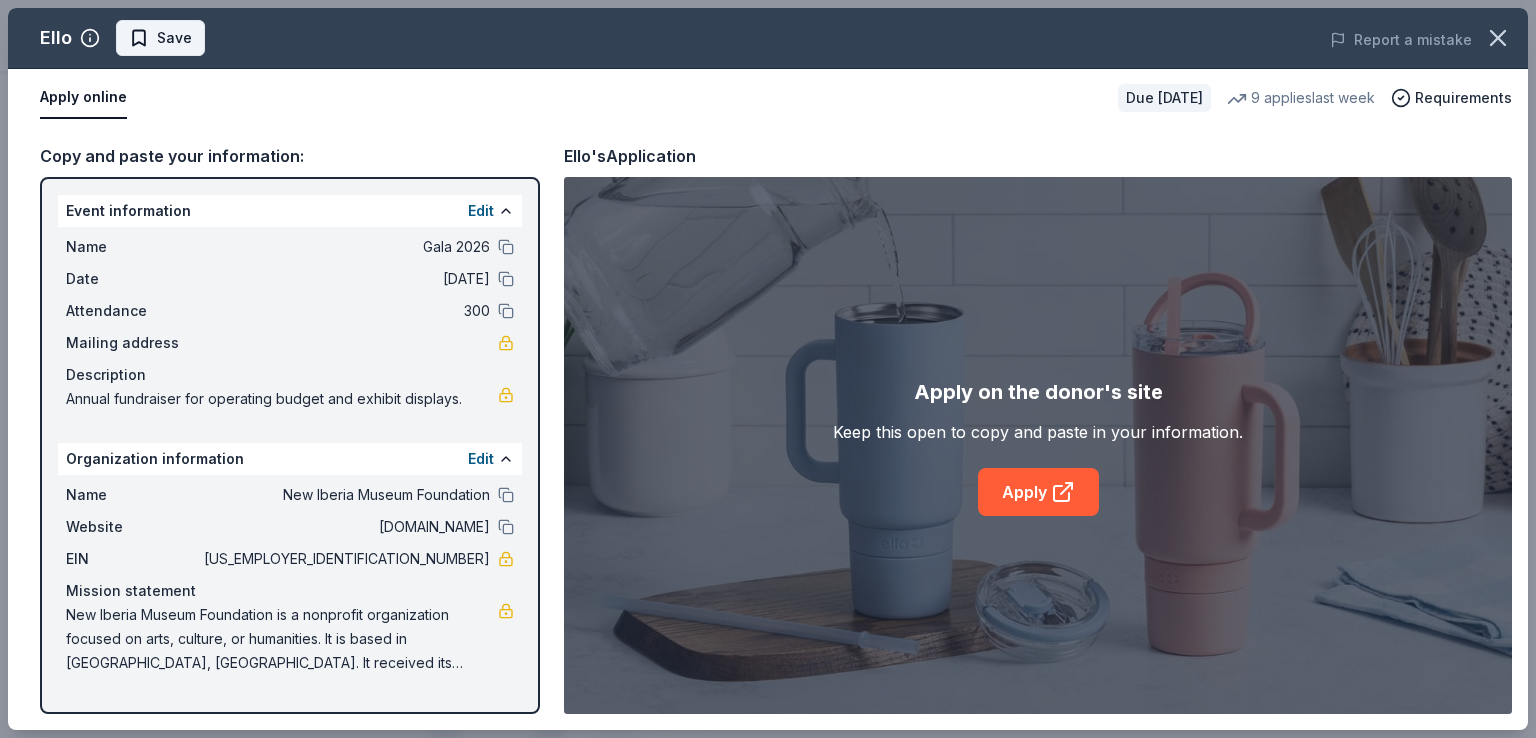 click on "Save" at bounding box center (174, 38) 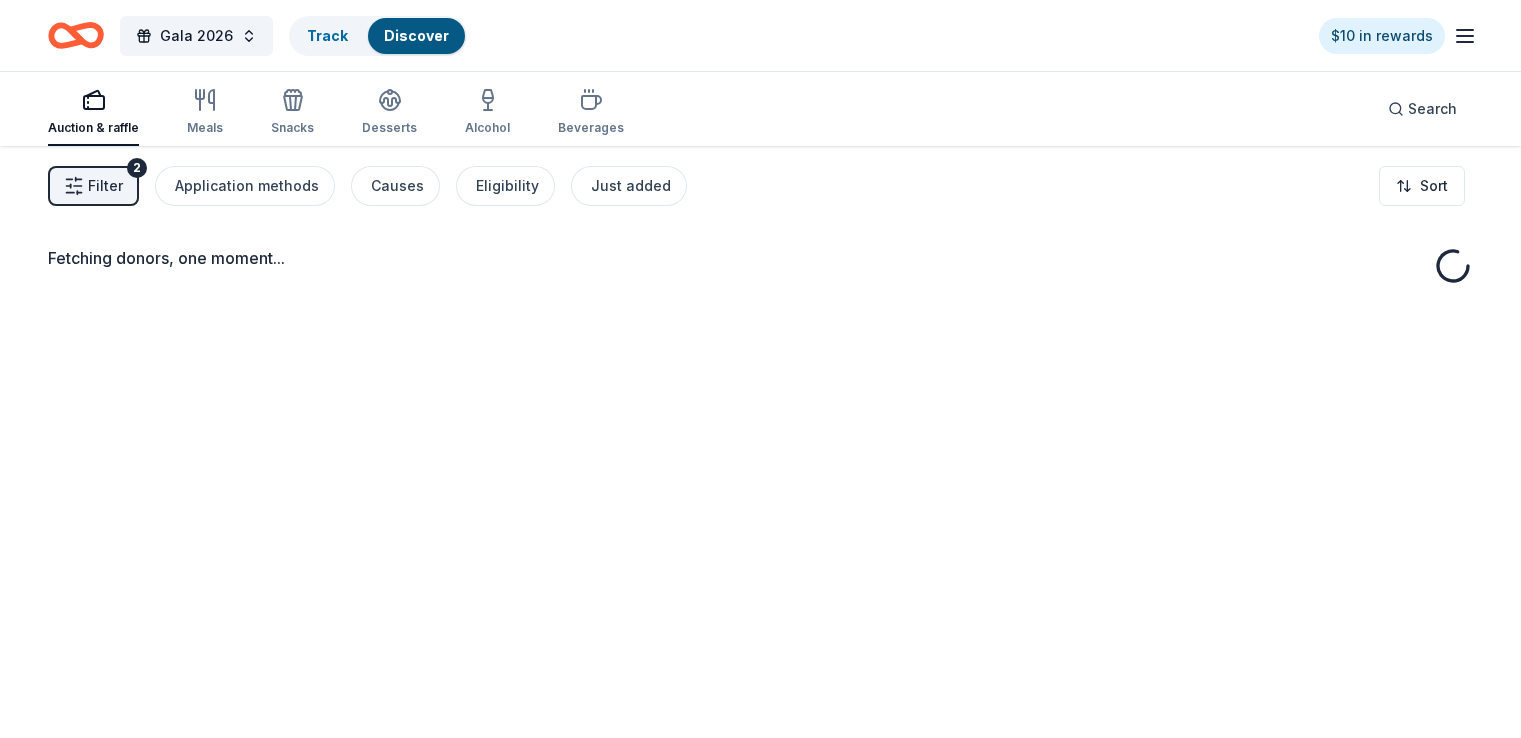 scroll, scrollTop: 0, scrollLeft: 0, axis: both 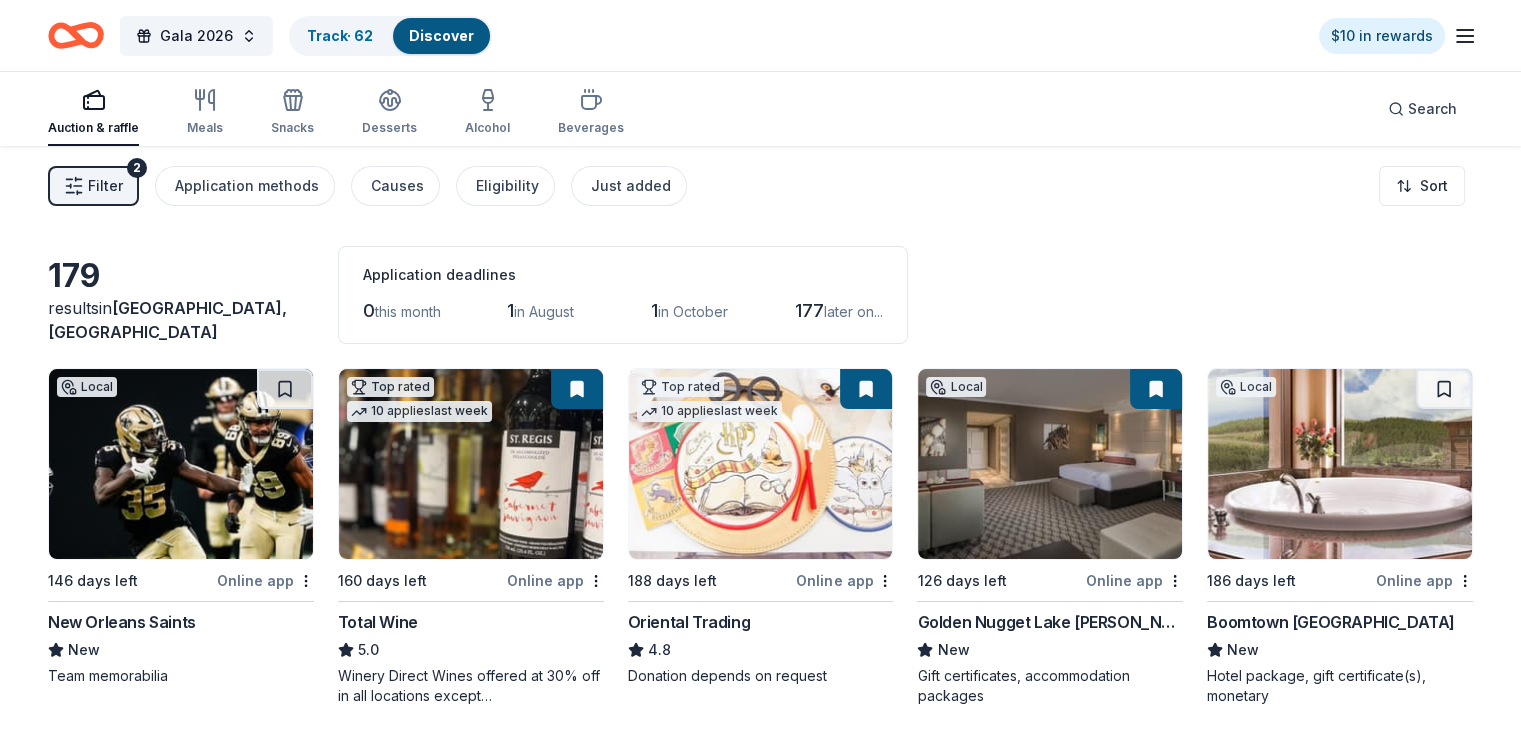 click on "Discover" at bounding box center [441, 35] 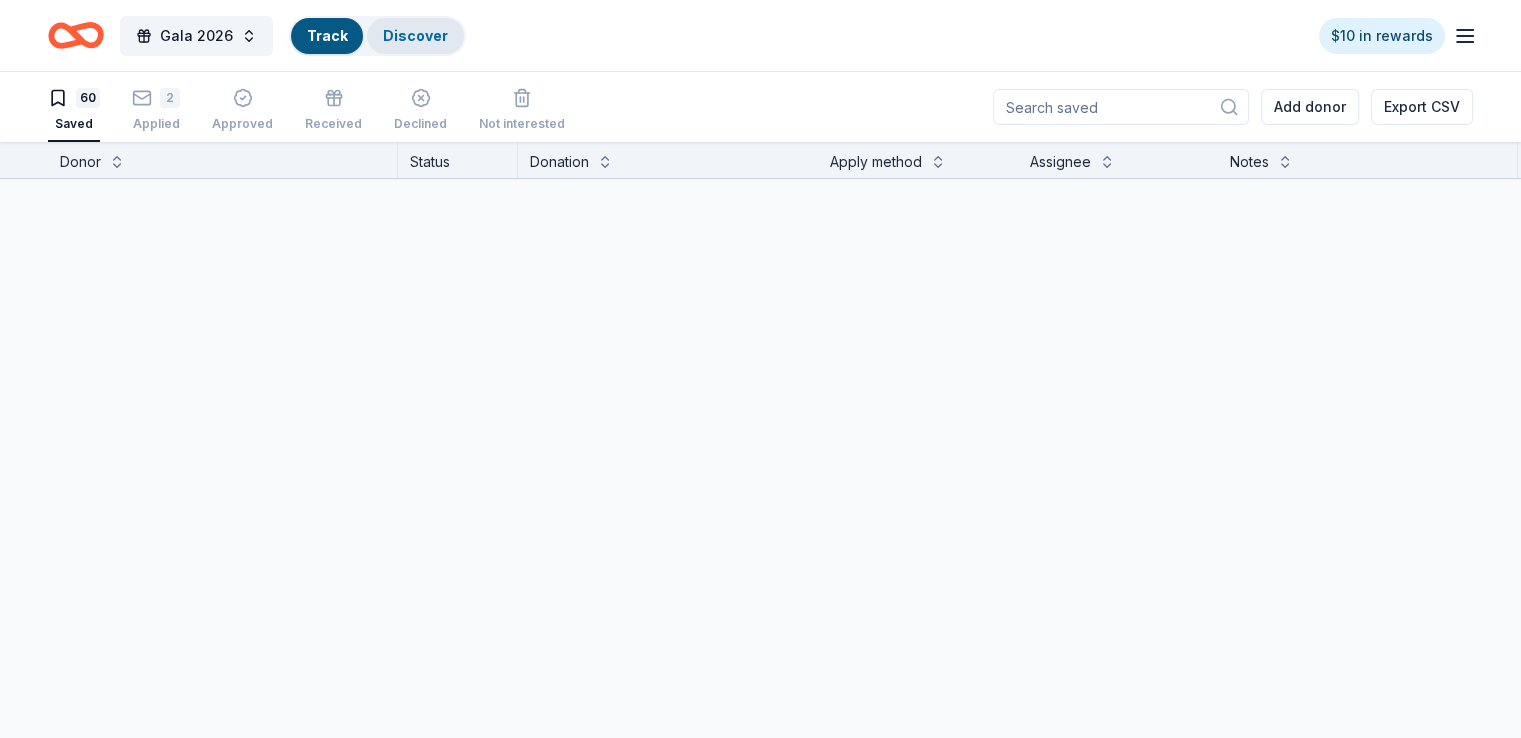 scroll, scrollTop: 0, scrollLeft: 0, axis: both 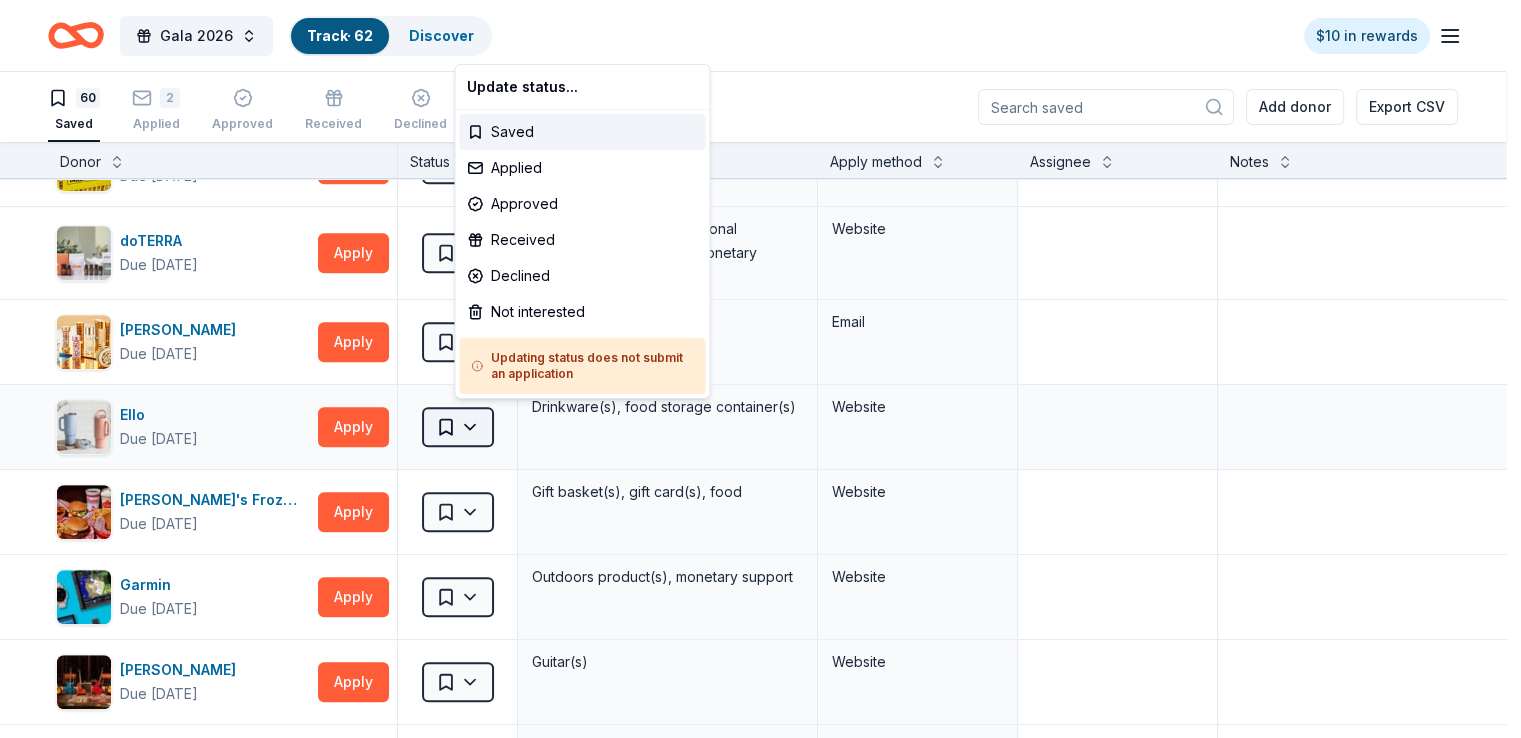 click on "Gala 2026 Track  · 62 Discover $10 in rewards 60 Saved 2 Applied Approved Received Declined Not interested Add donor Export CSV Donor Status Donation Apply method Assignee Notes 4imprint Due [DATE] Apply Saved Pre-imprinted products Website Adidas Due [DATE] Apply Saved Sporting goods, gift card(s) Mail Aéropostale Due [DATE] Apply Saved Gift card(s), clothing products Email Mail American Eagle Due [DATE] Apply Saved Gift card(s) Website BLICK Art Materials Due [DATE] Apply Saved Gift certificate or coupons, art products, monetary donation Website Buffalo Wild Wings Due [DATE] Apply Saved Gift certificates In person Caesars Entertainment Due [DATE] Apply Saved Tickets to shows at Caesars Entertainment venues, meeting spaces, monetary support Website Chili's Due [DATE] Apply Saved Gift certificate(s) Phone In person Chipotle Due [DATE] Apply Saved Chipotle goods, gift card(s) Website [PERSON_NAME]'s Pizza Due [DATE] Apply Saved Food, gift card(s) Phone In person Apply" at bounding box center (760, 369) 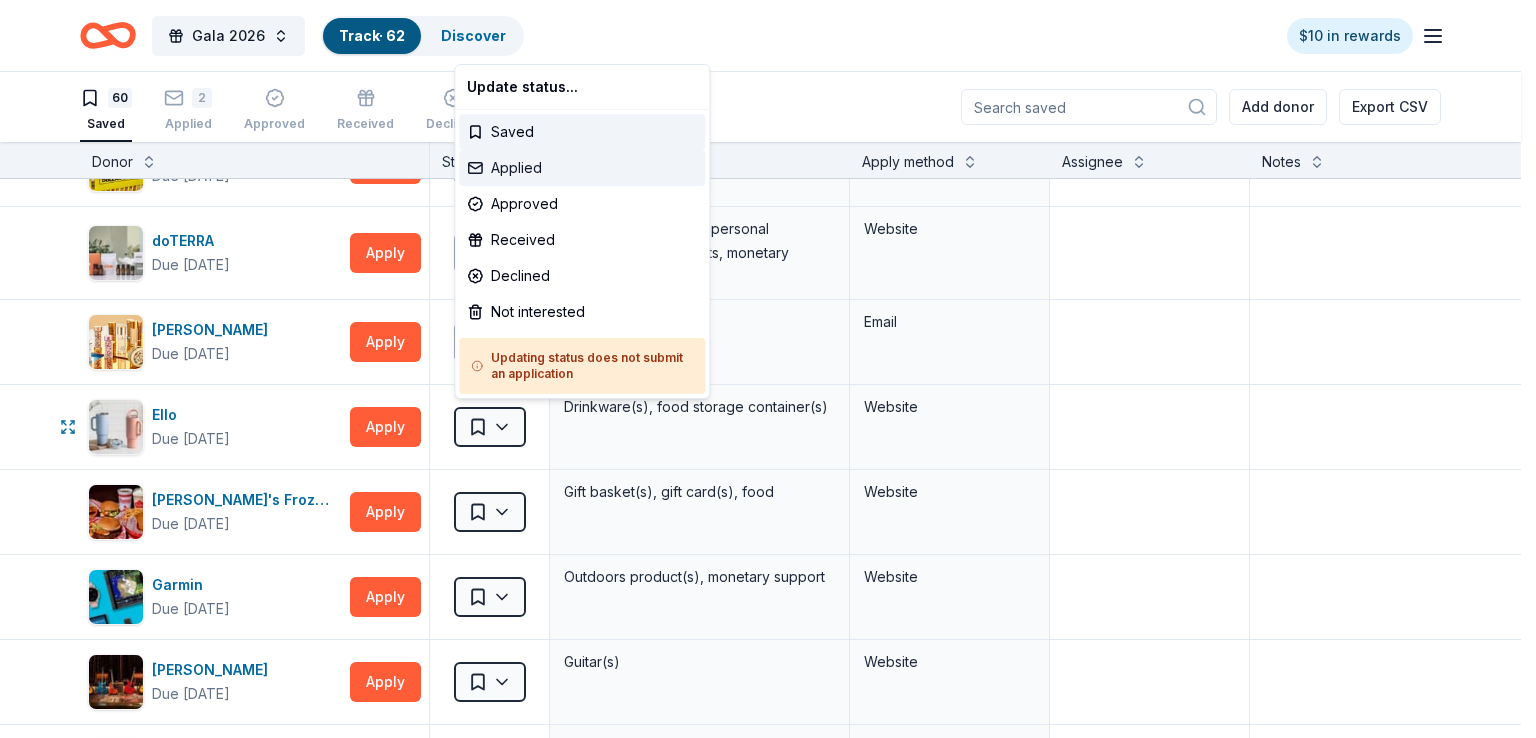 click on "Applied" at bounding box center (582, 168) 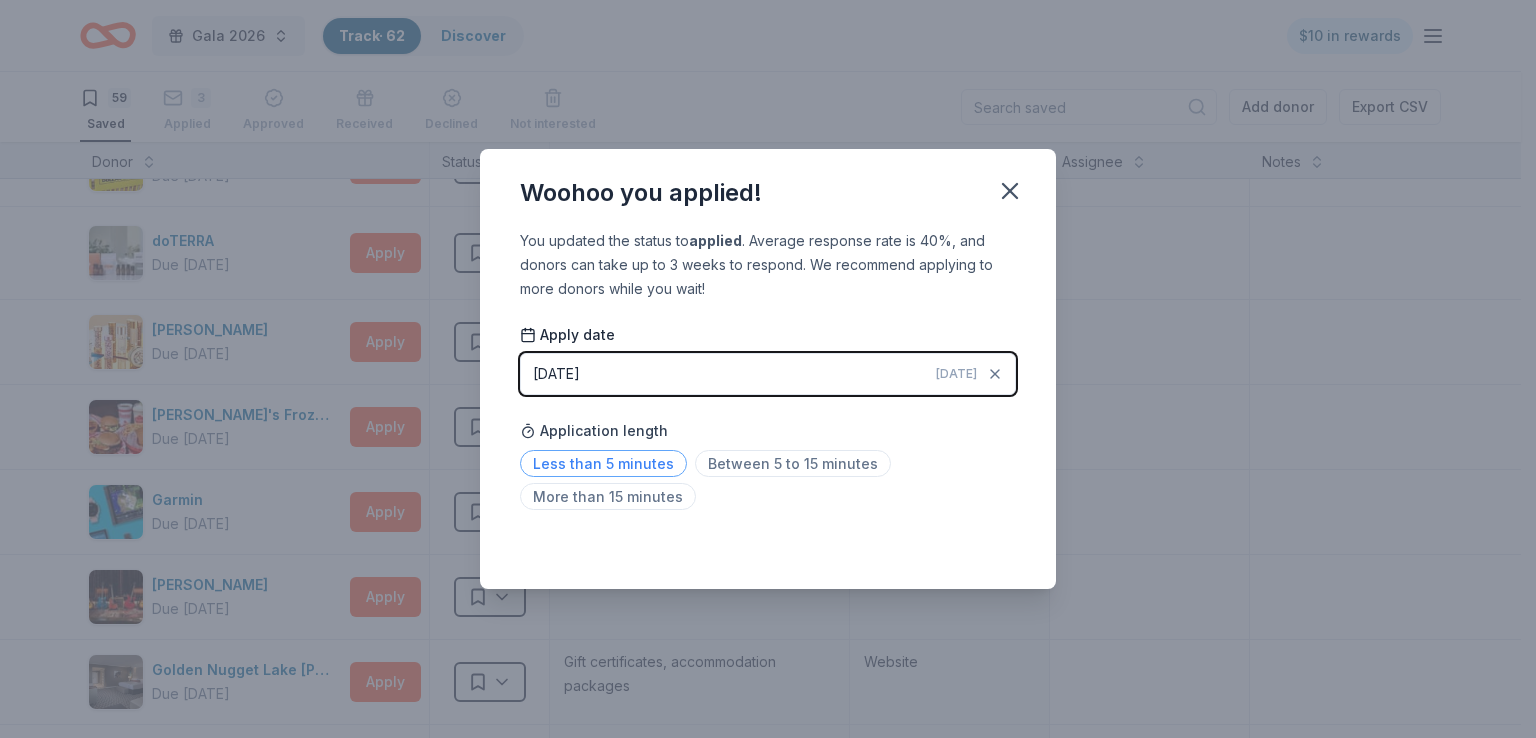 click on "Less than 5 minutes" at bounding box center (603, 463) 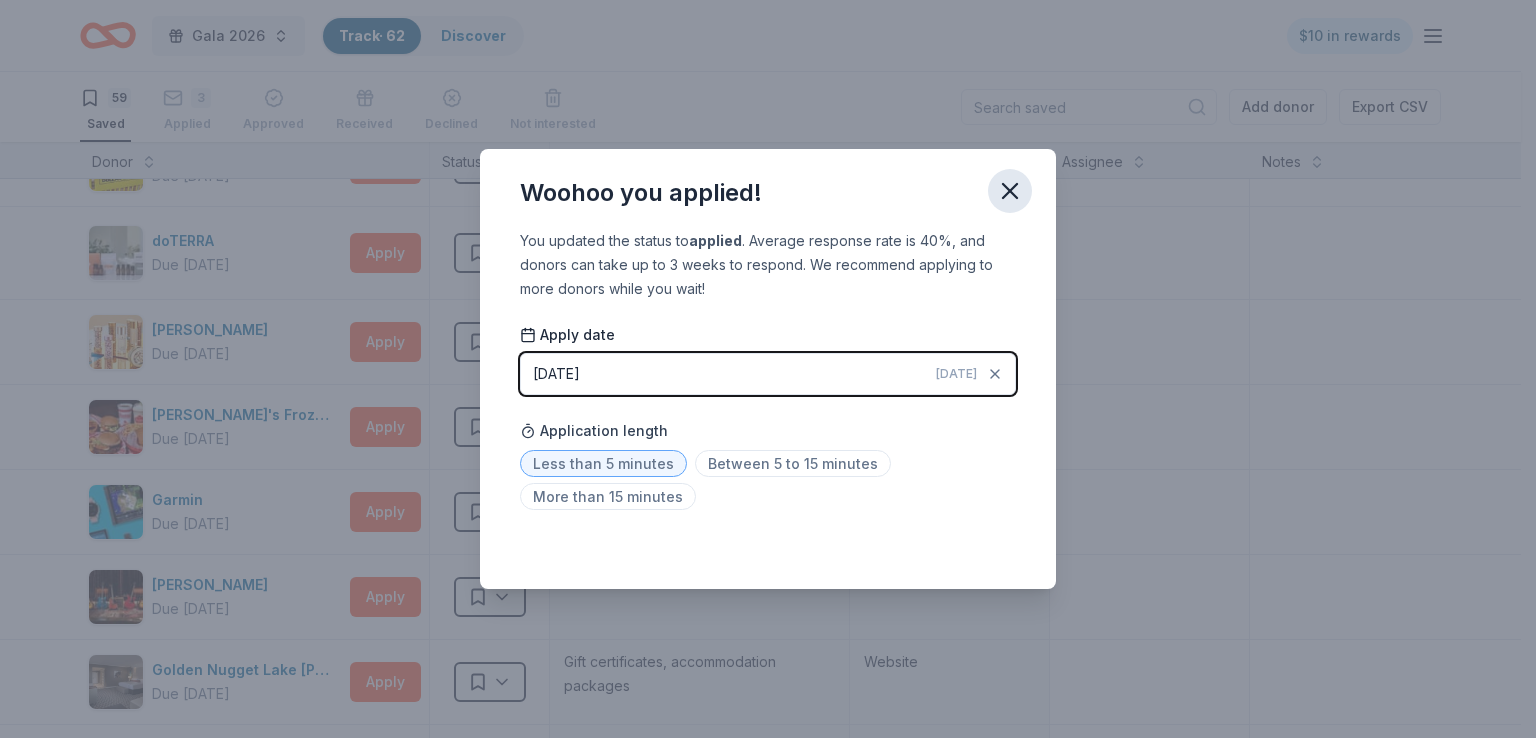 click at bounding box center [1010, 191] 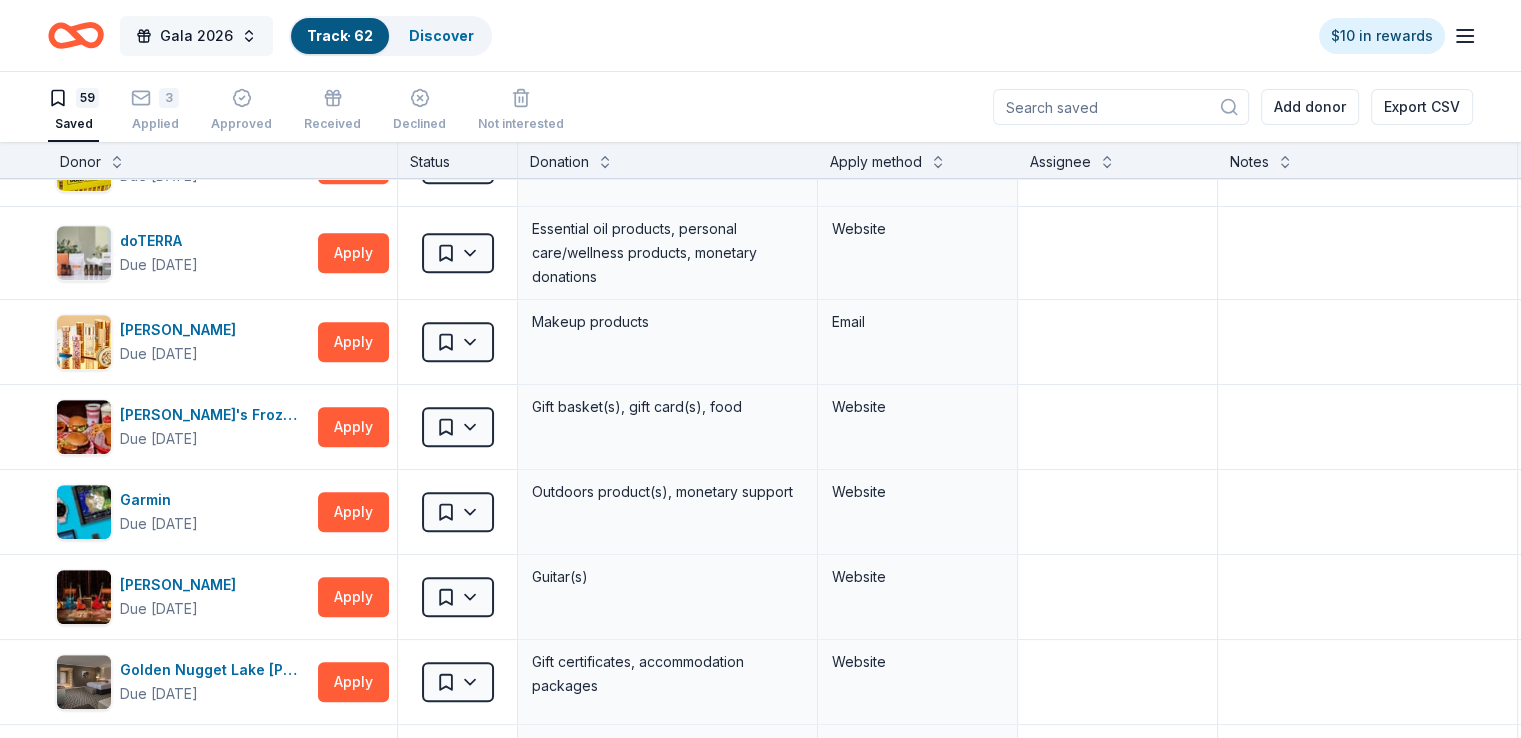 click on "Gala 2026" at bounding box center (196, 36) 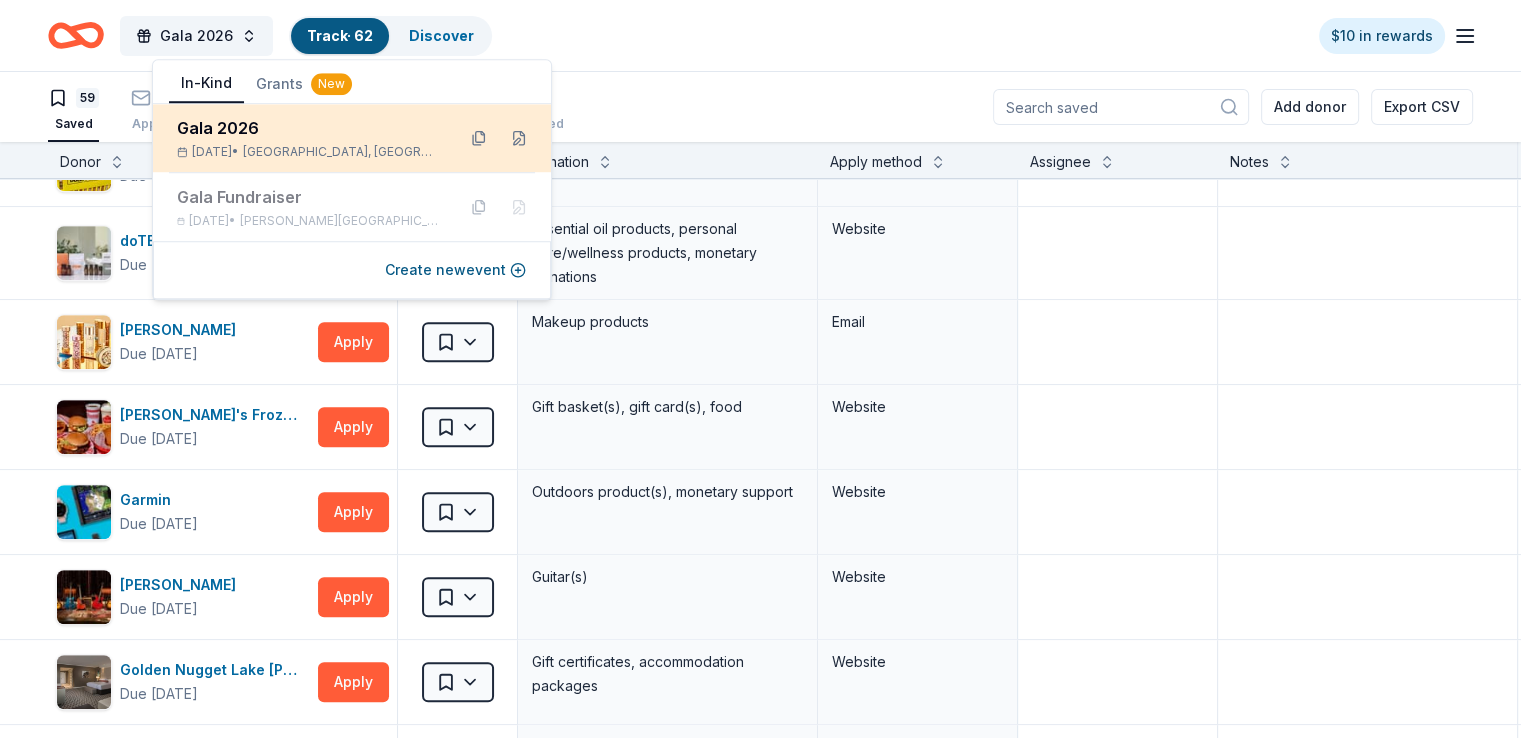 click on "Gala 2026" at bounding box center (308, 128) 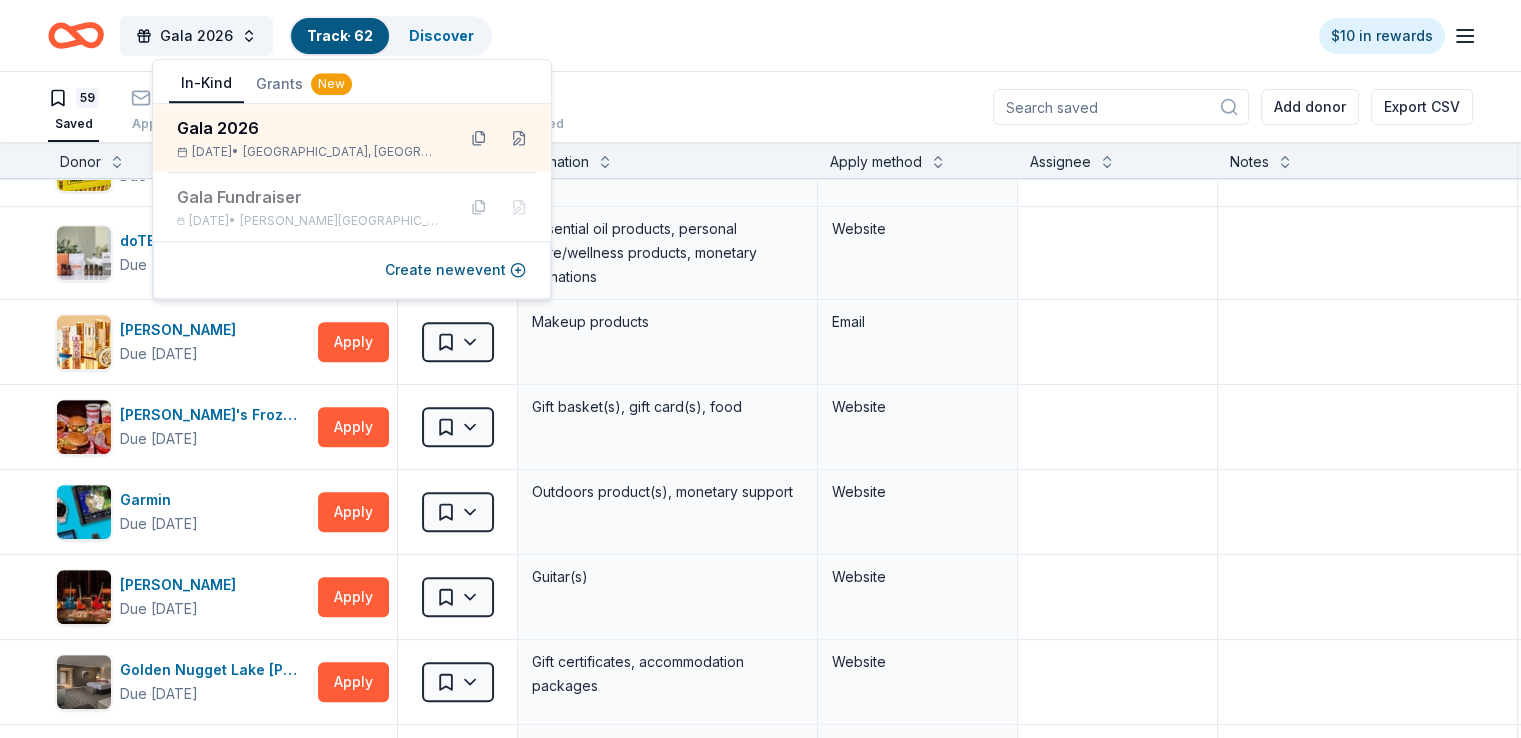 click on "Gala 2026 Track  · 62 Discover $10 in rewards" at bounding box center (760, 35) 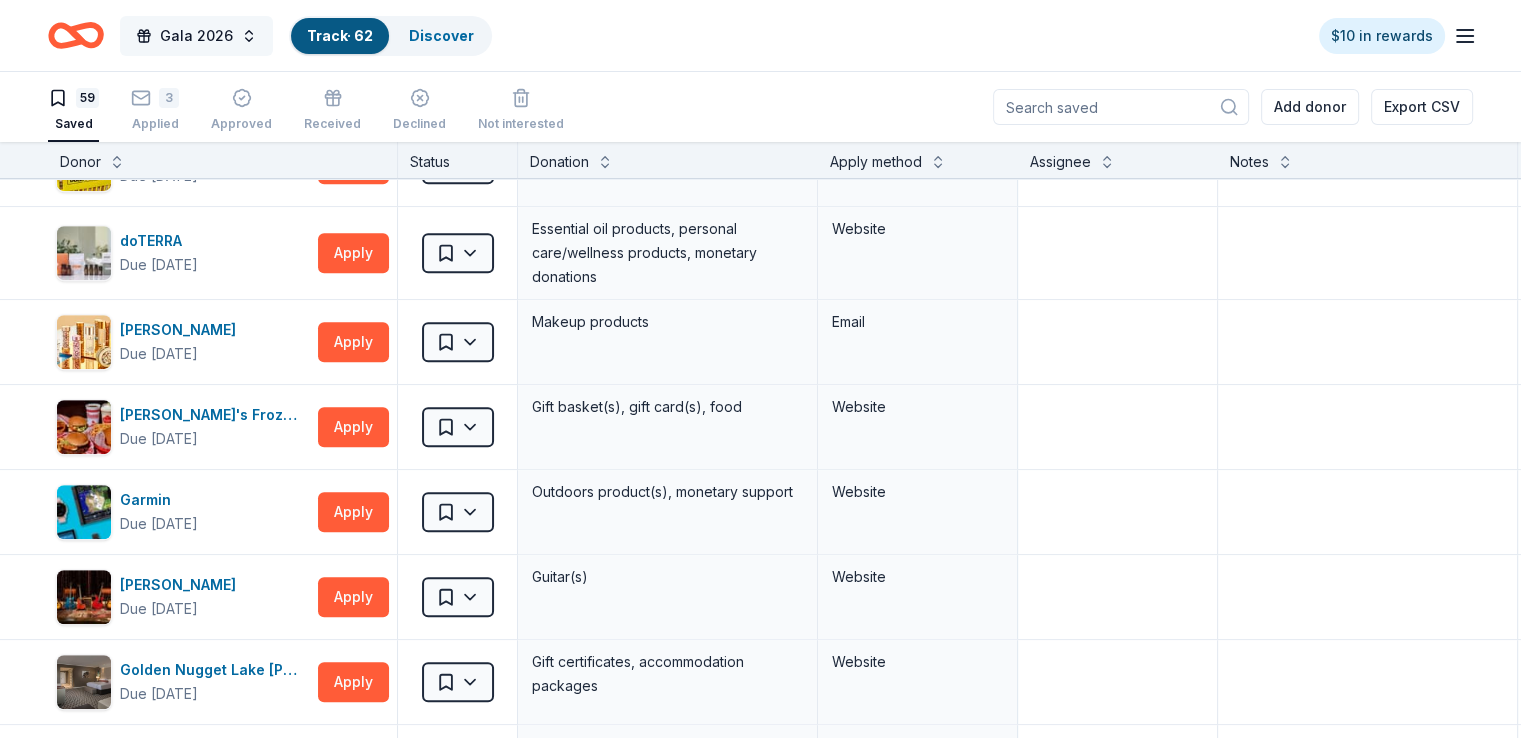 click on "Gala 2026" at bounding box center [196, 36] 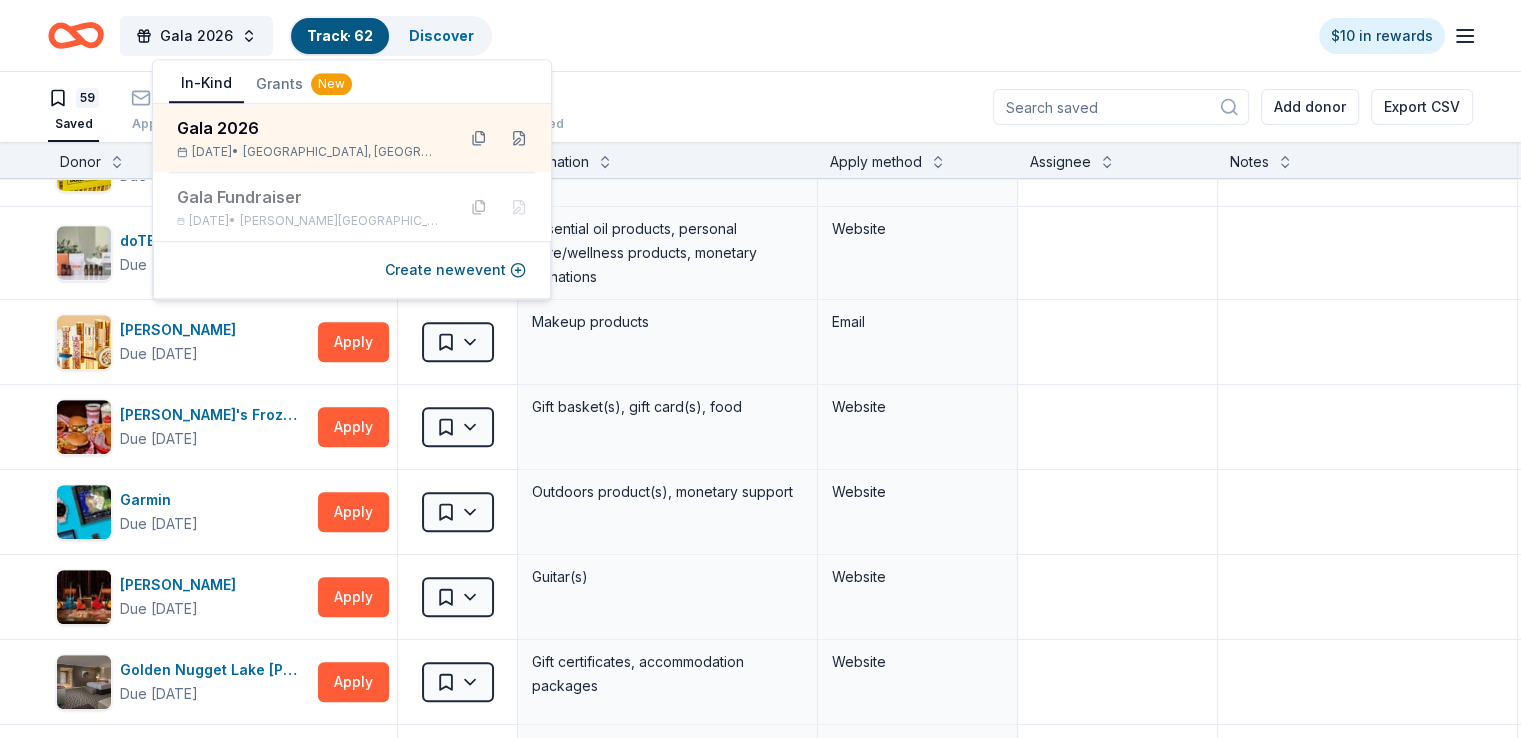 click on "Gala 2026 Track  · 62 Discover $10 in rewards" at bounding box center [760, 35] 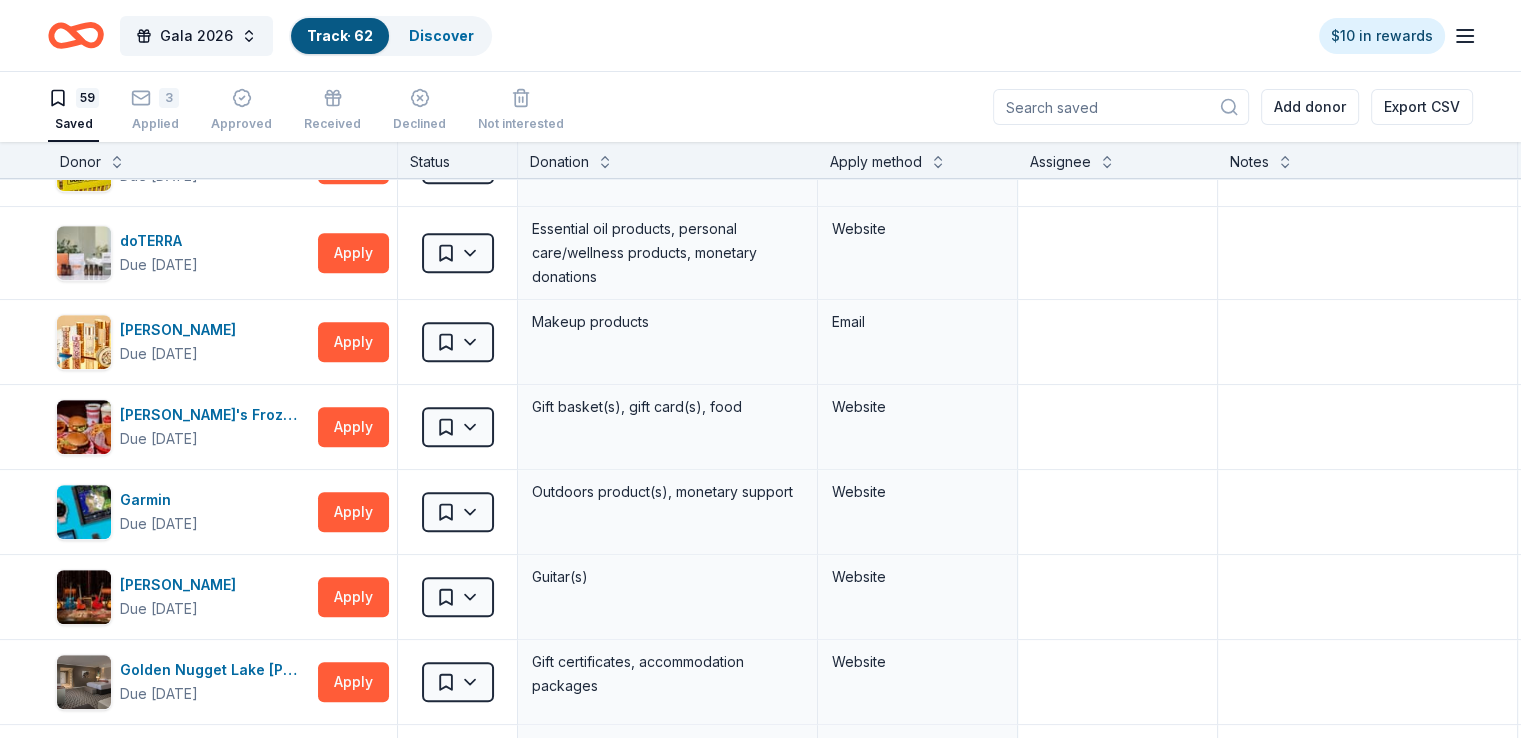 click 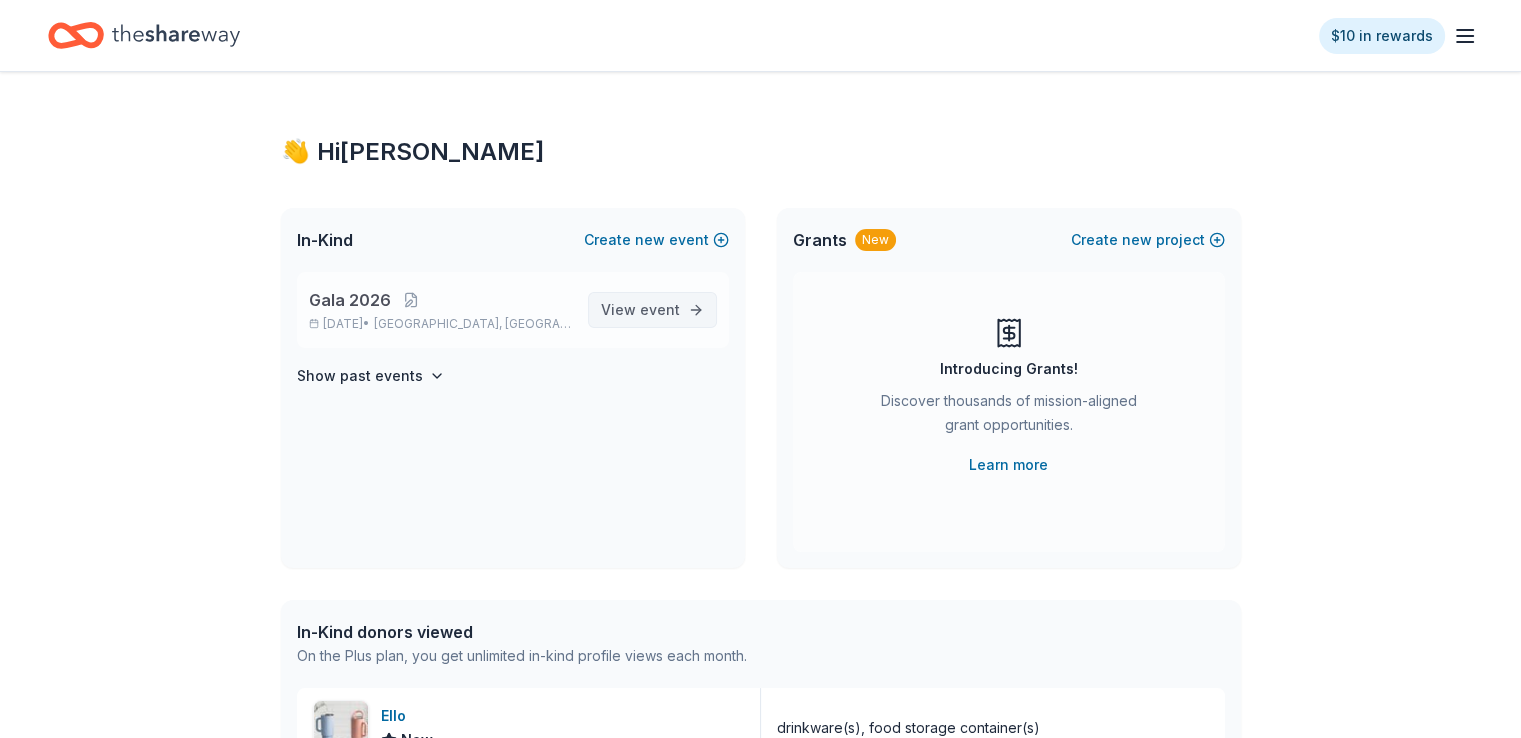click on "View   event" at bounding box center (640, 310) 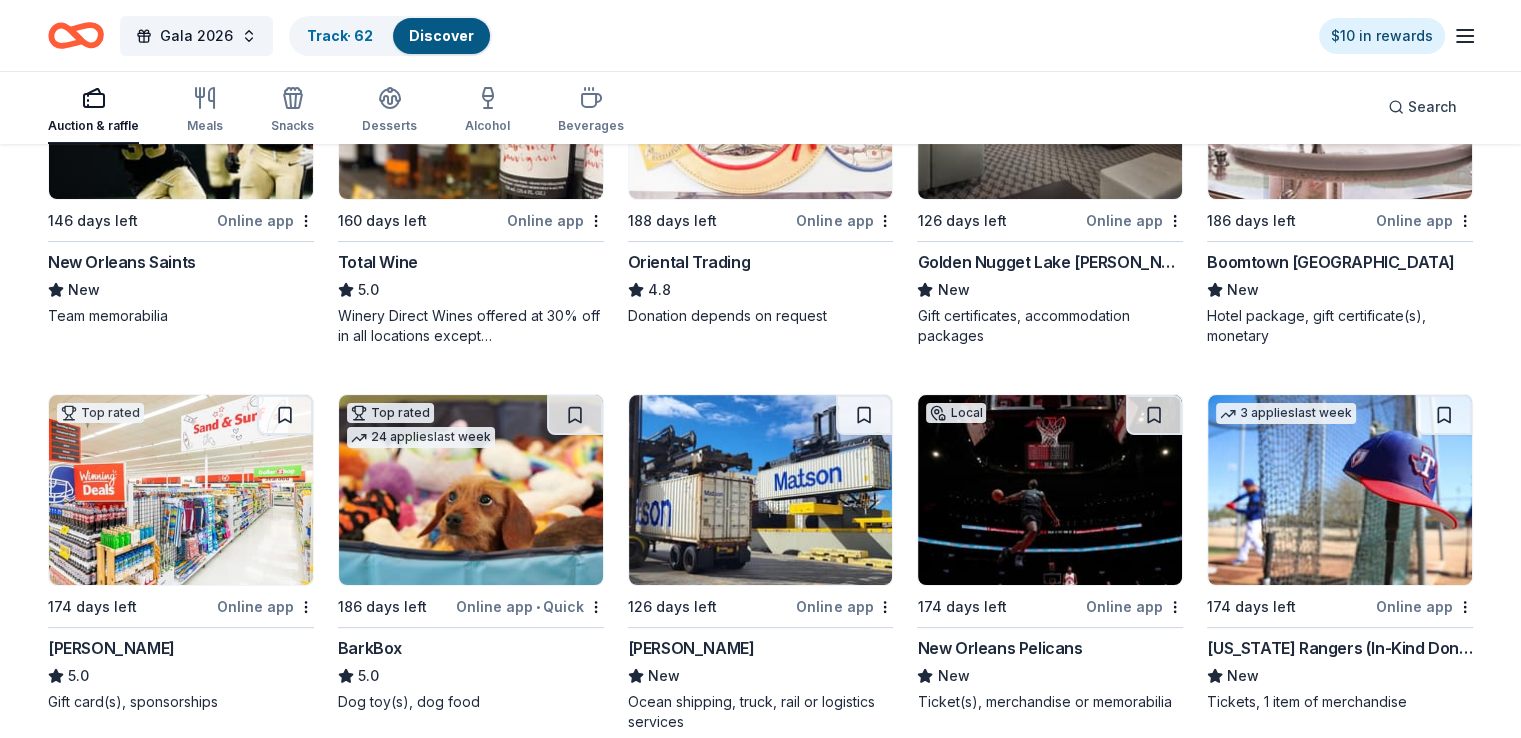 scroll, scrollTop: 400, scrollLeft: 0, axis: vertical 